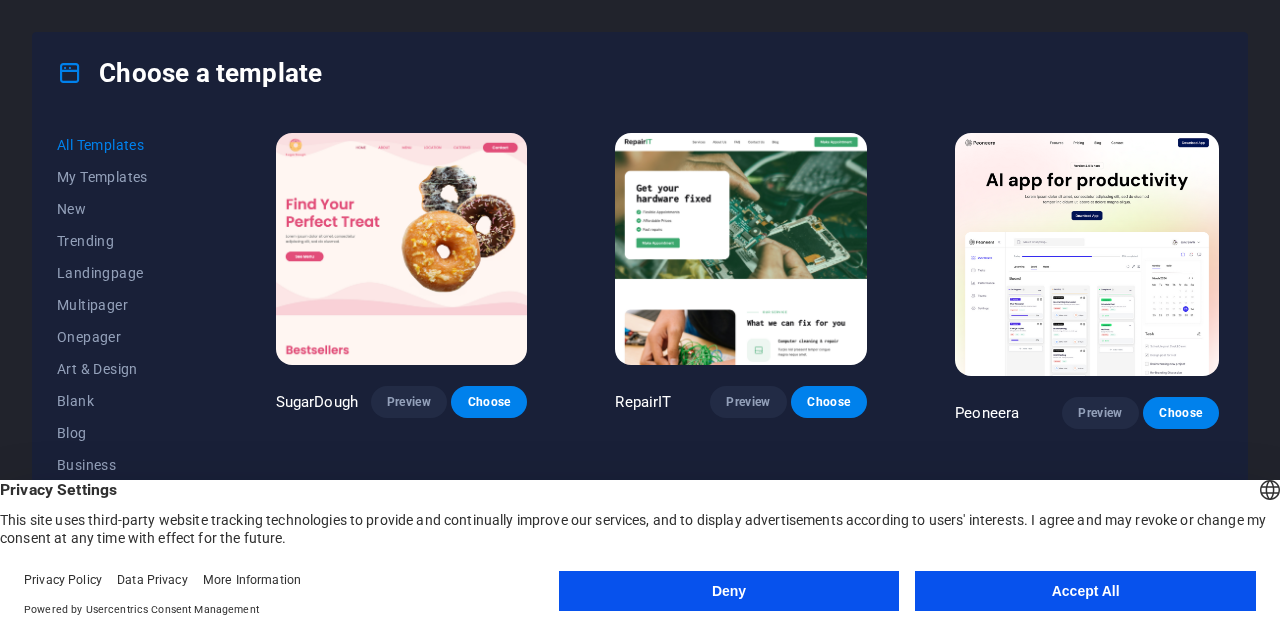 scroll, scrollTop: 0, scrollLeft: 0, axis: both 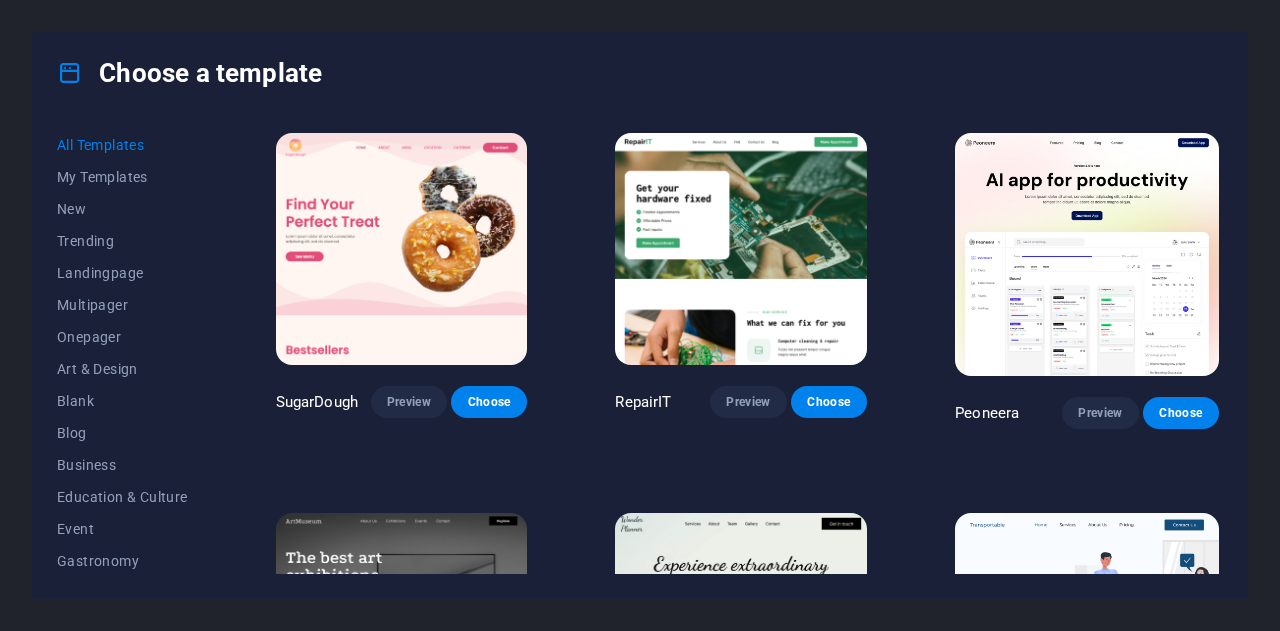 click on "Choose a template" at bounding box center [640, 73] 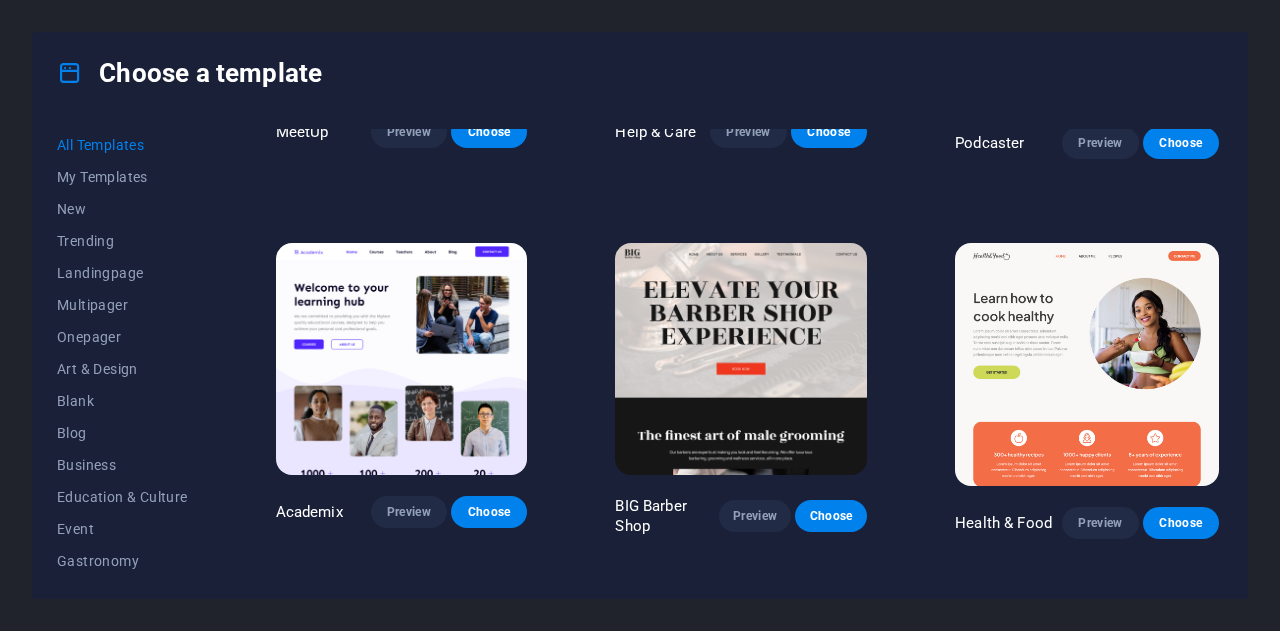 scroll, scrollTop: 1600, scrollLeft: 0, axis: vertical 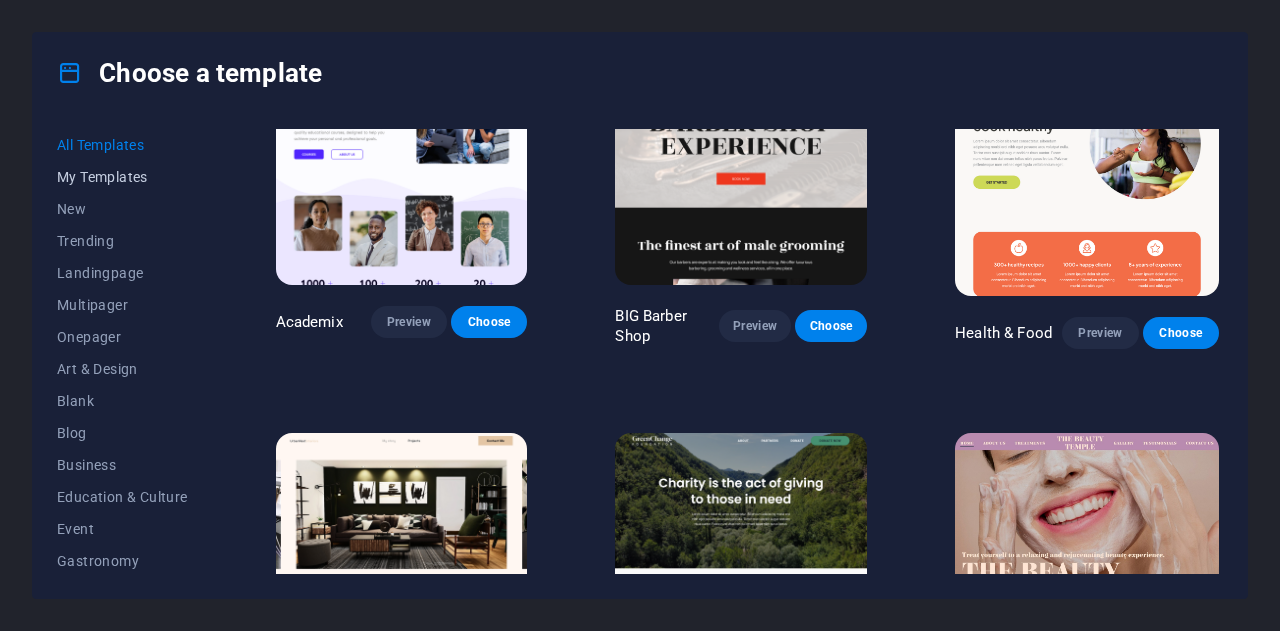 click on "My Templates" at bounding box center (122, 177) 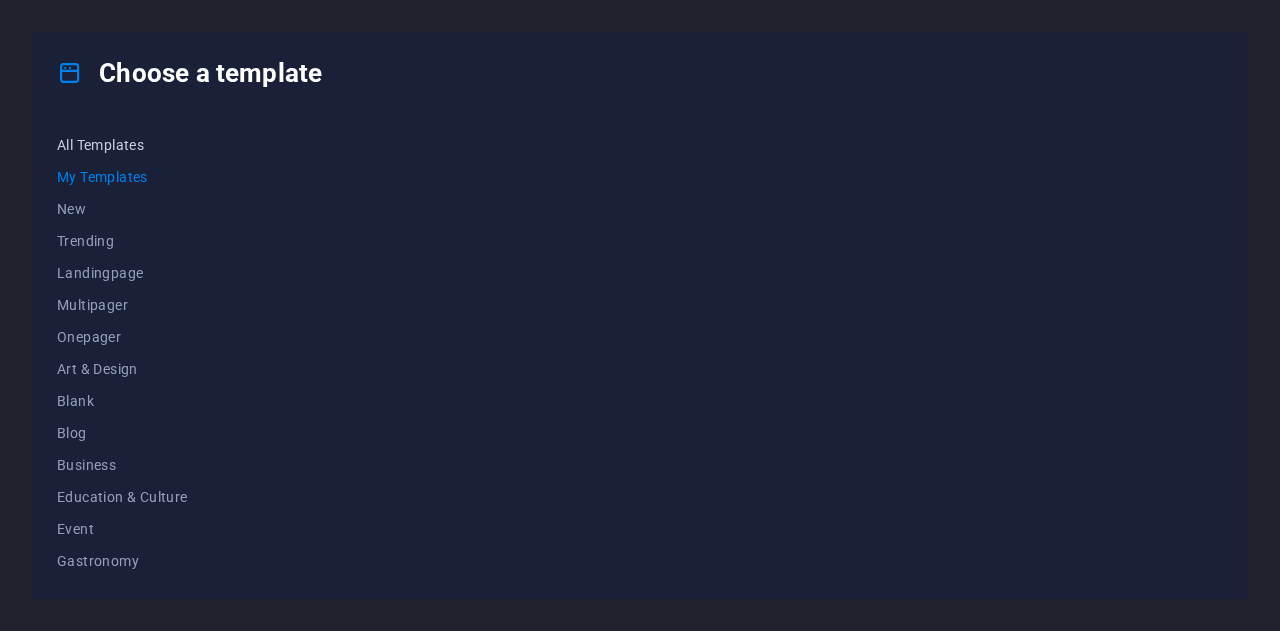 click on "All Templates" at bounding box center [122, 145] 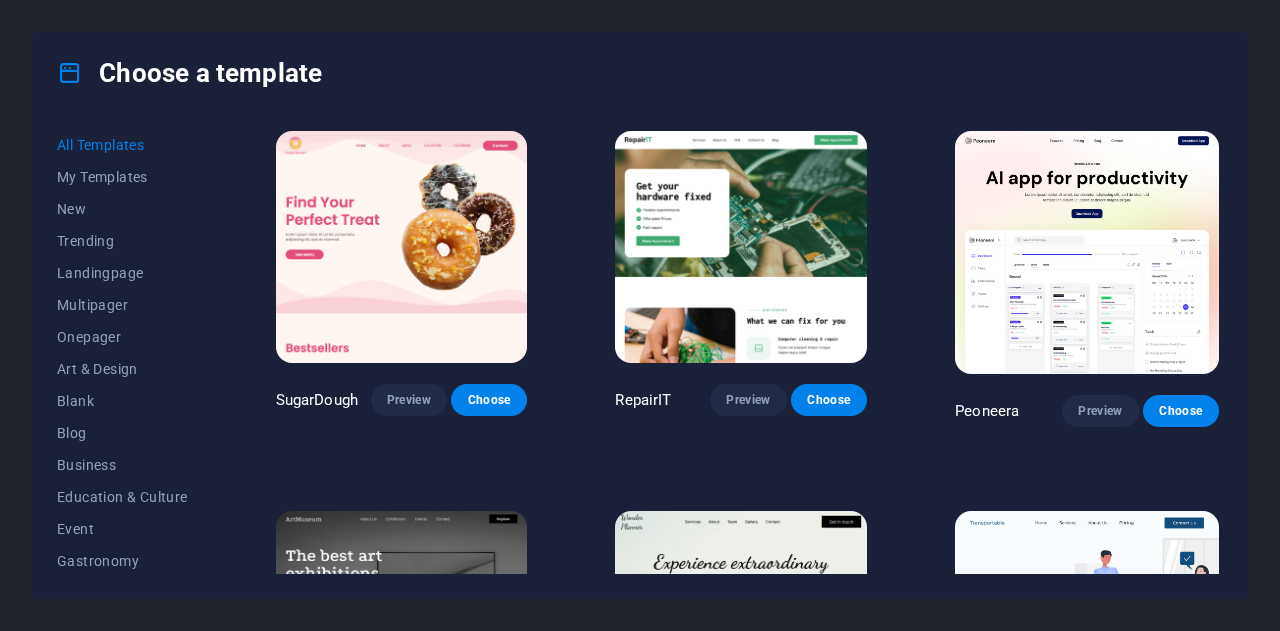 scroll, scrollTop: 0, scrollLeft: 0, axis: both 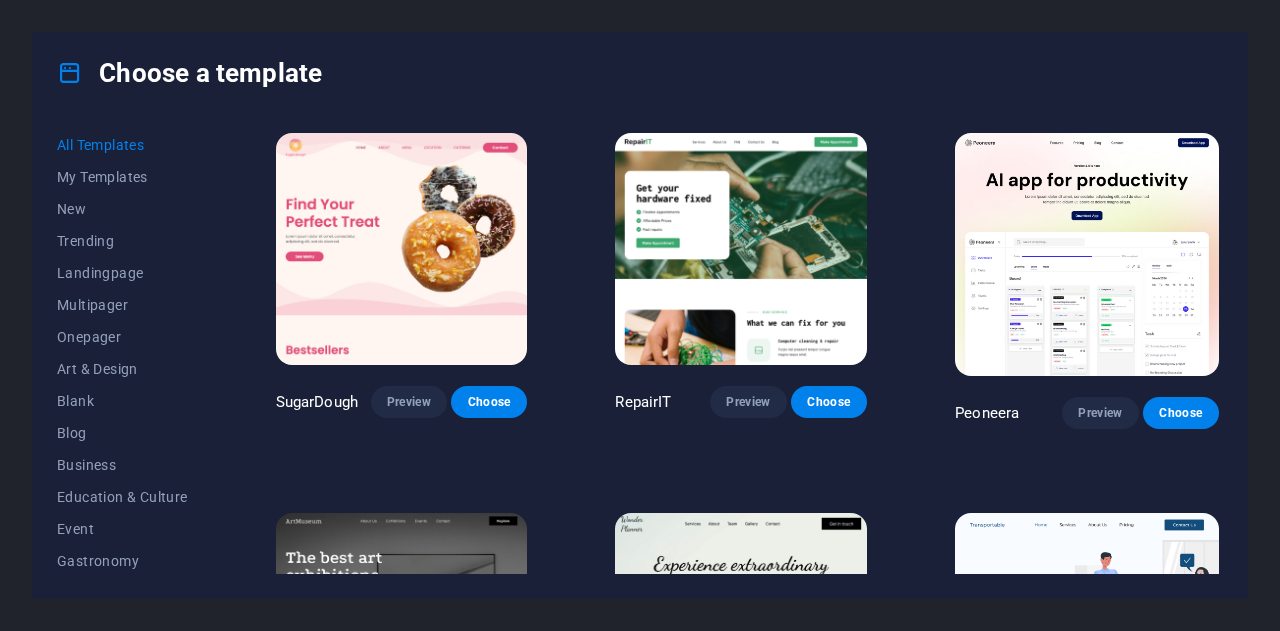 click at bounding box center (741, 249) 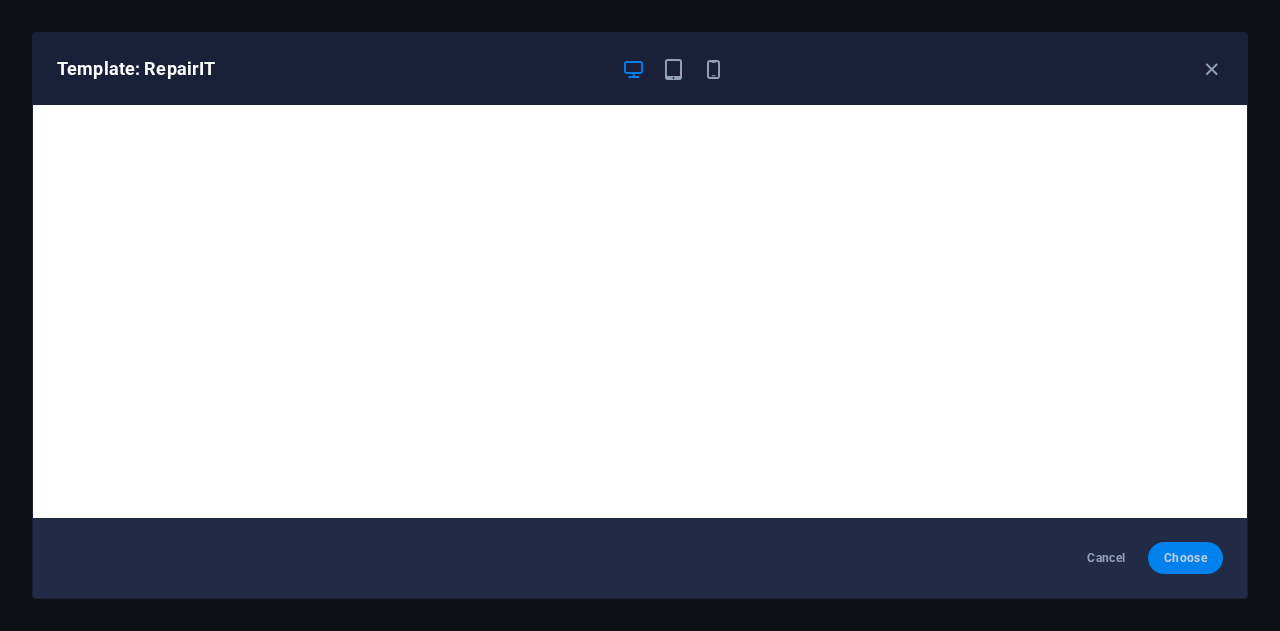 click on "Choose" at bounding box center (1185, 558) 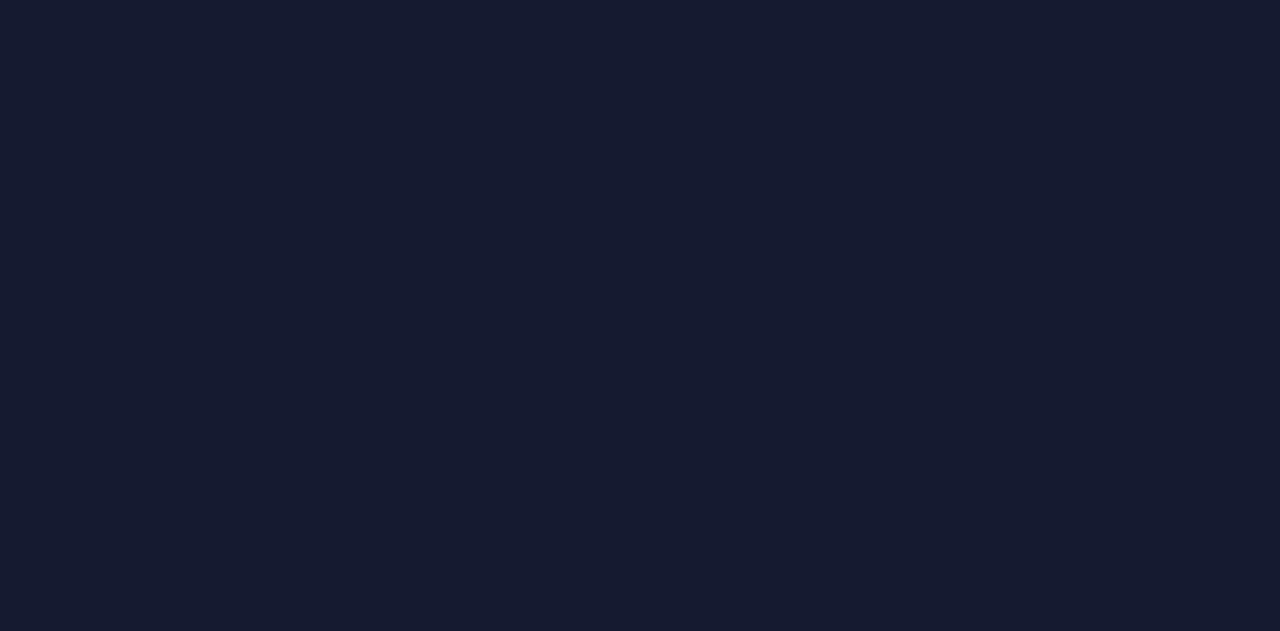scroll, scrollTop: 0, scrollLeft: 0, axis: both 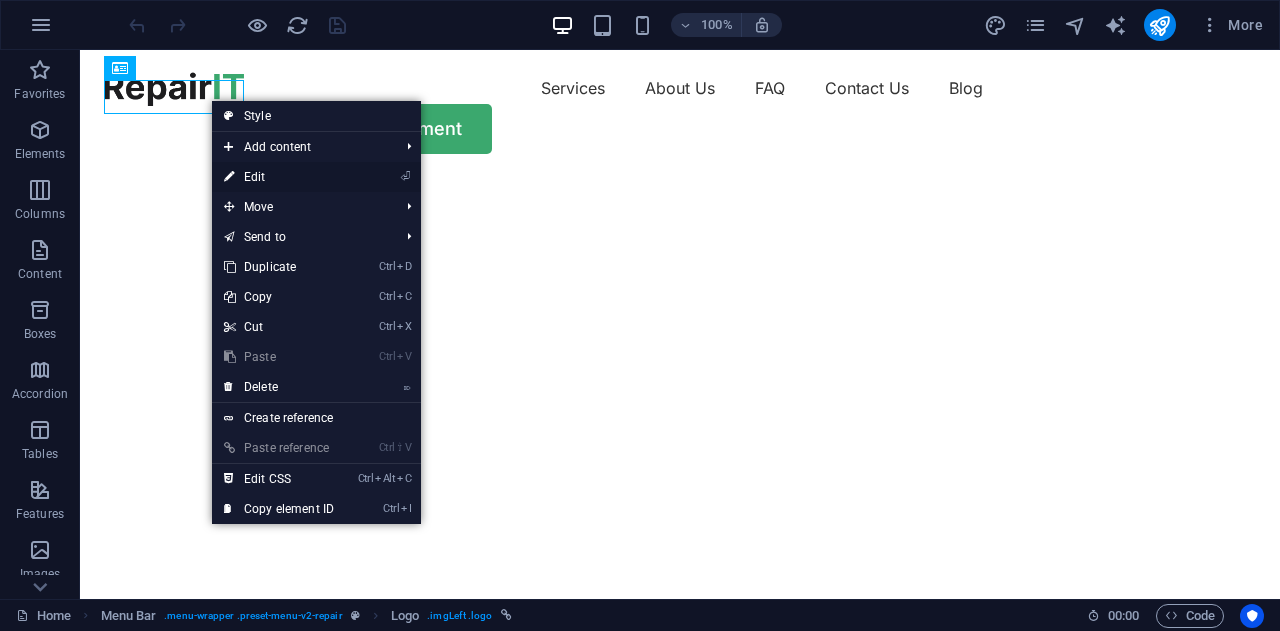 click on "⏎  Edit" at bounding box center [279, 177] 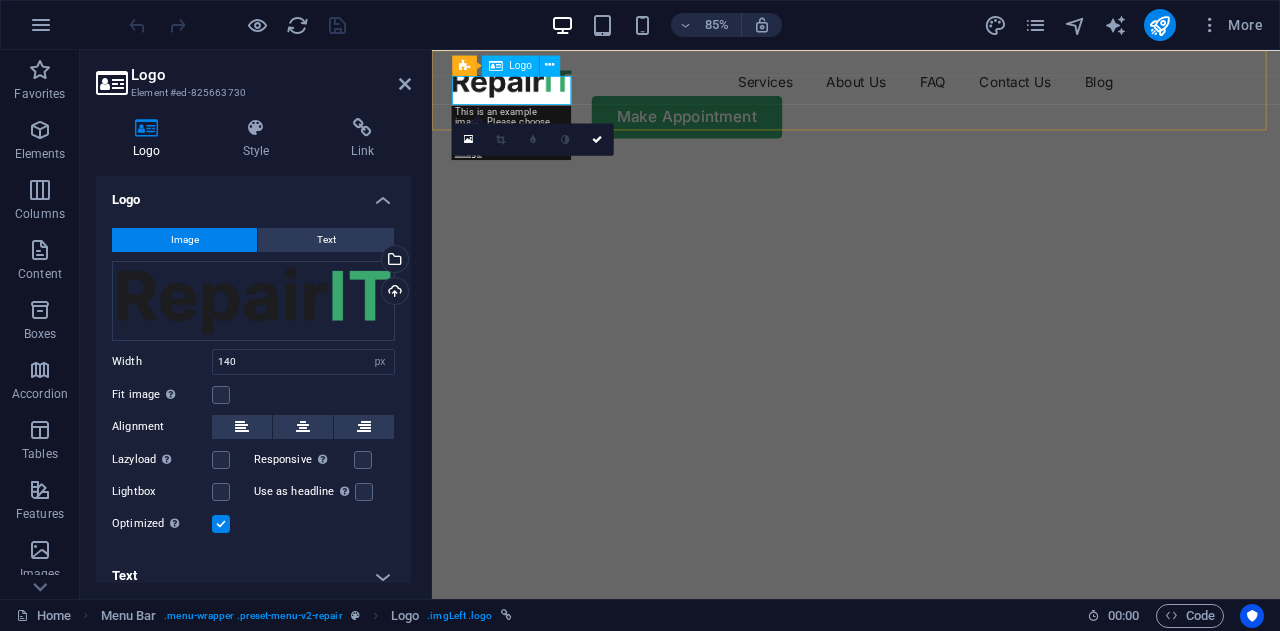 click at bounding box center [526, 89] 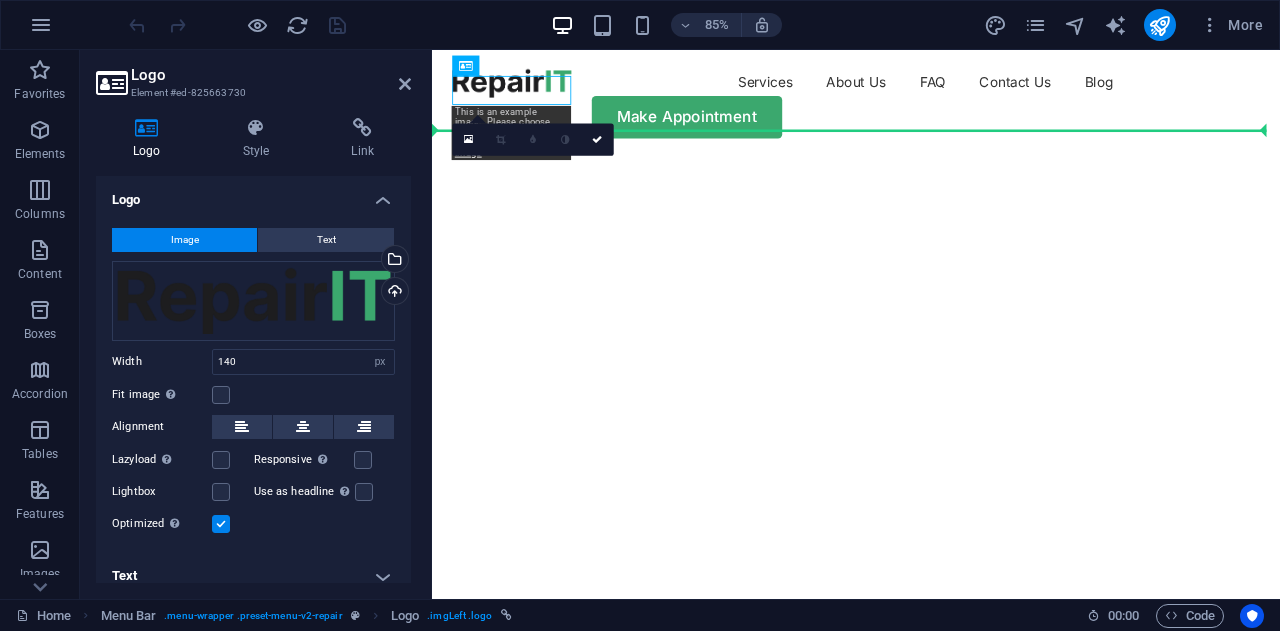 drag, startPoint x: 554, startPoint y: 96, endPoint x: 457, endPoint y: 102, distance: 97.18539 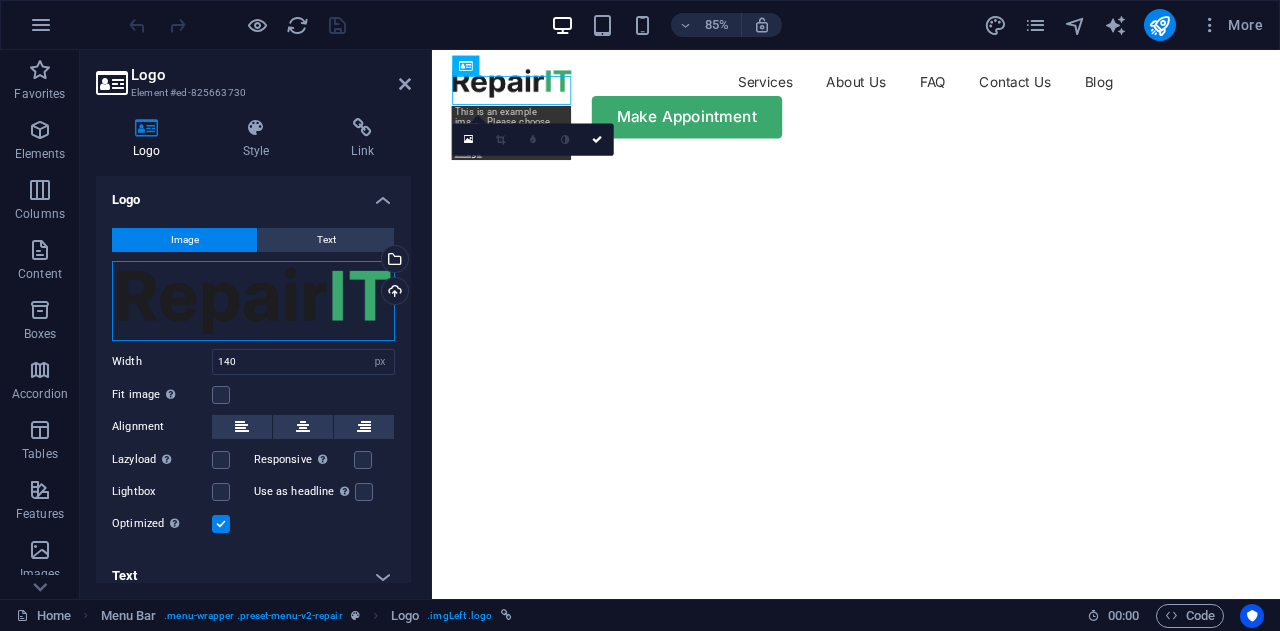 click on "Drag files here, click to choose files or select files from Files or our free stock photos & videos" at bounding box center [253, 301] 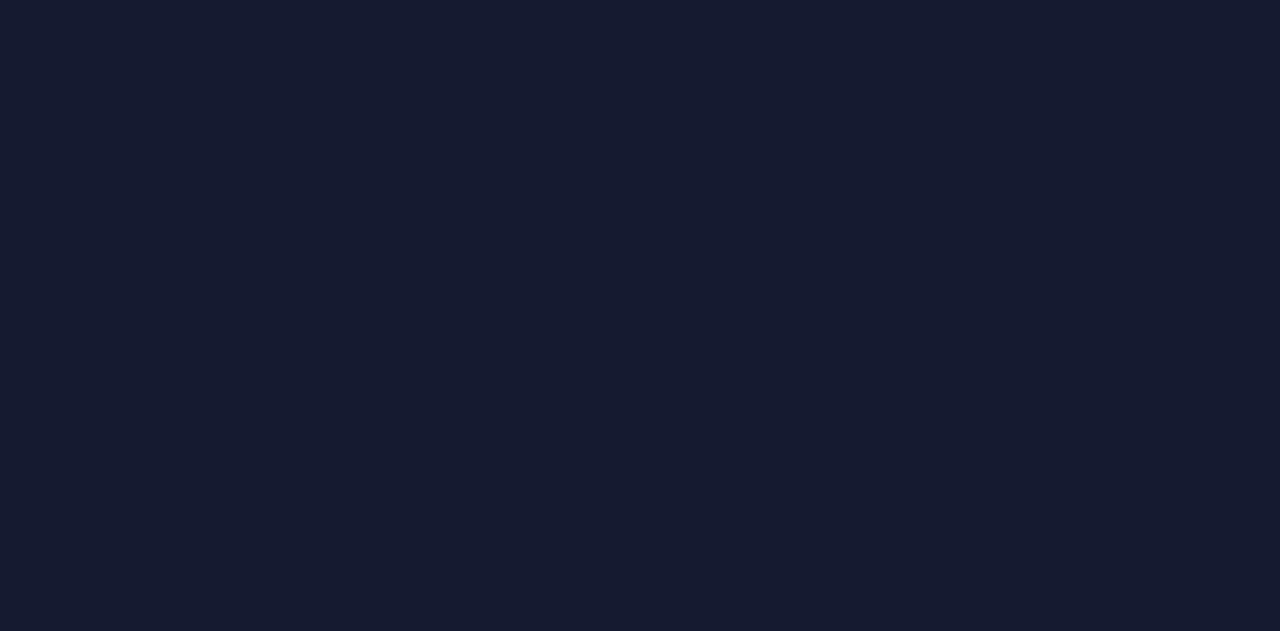scroll, scrollTop: 0, scrollLeft: 0, axis: both 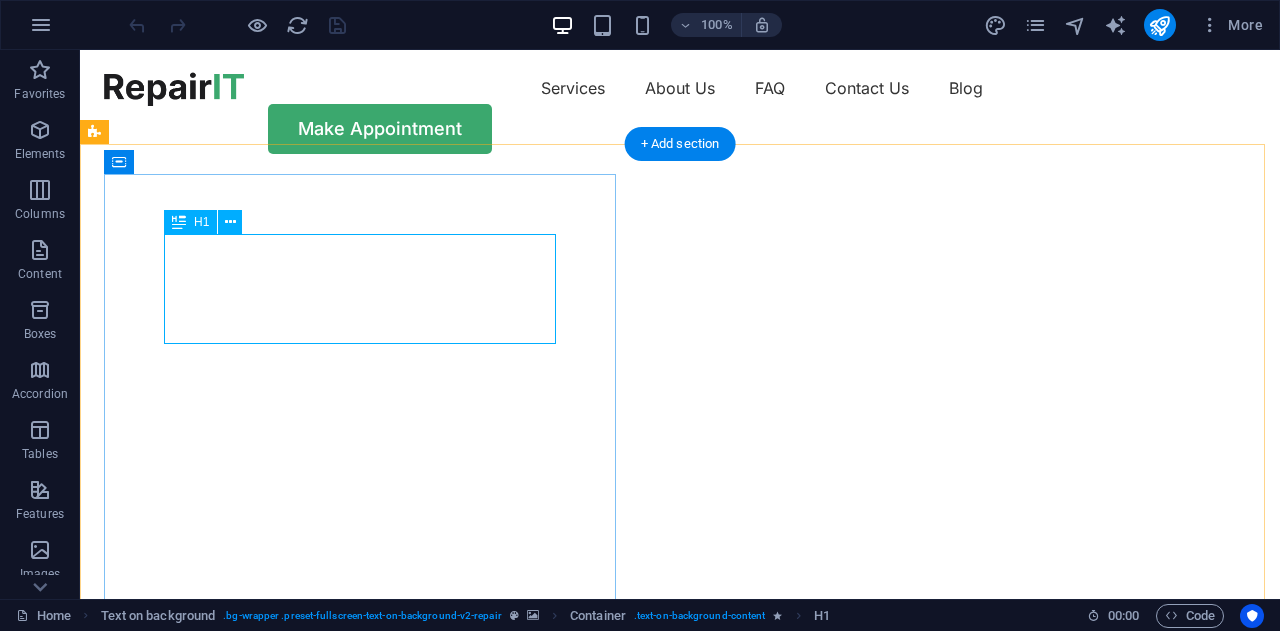 click on "Get your hardware fixed" at bounding box center [680, 782] 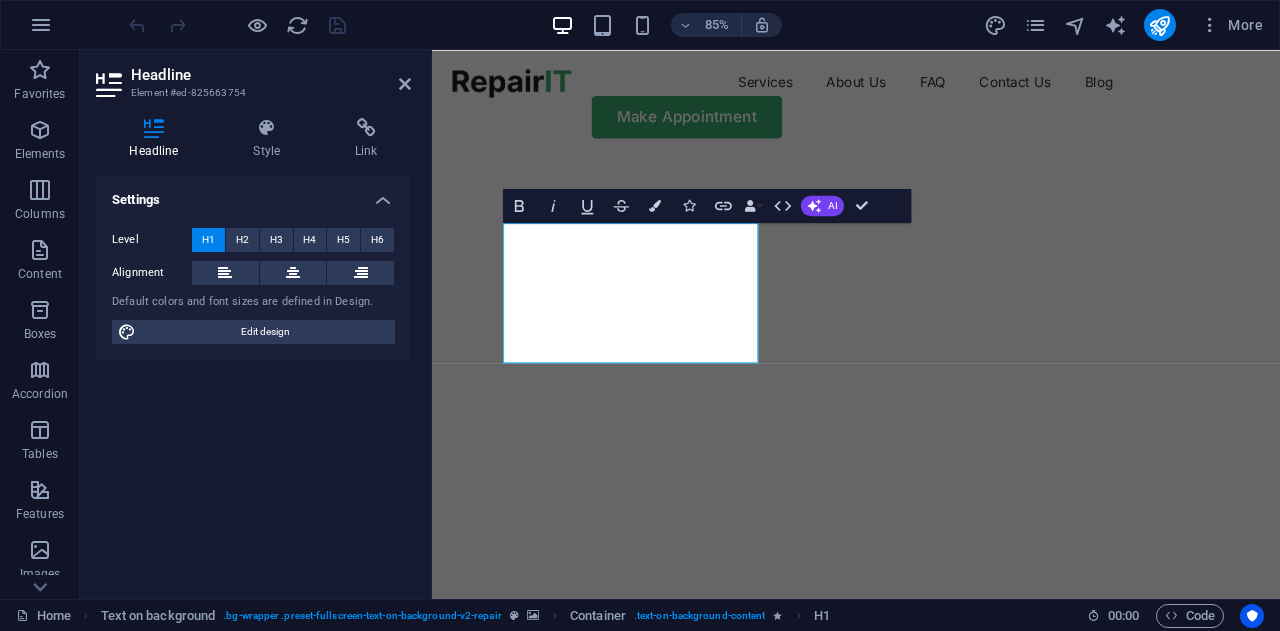 click at bounding box center [526, 89] 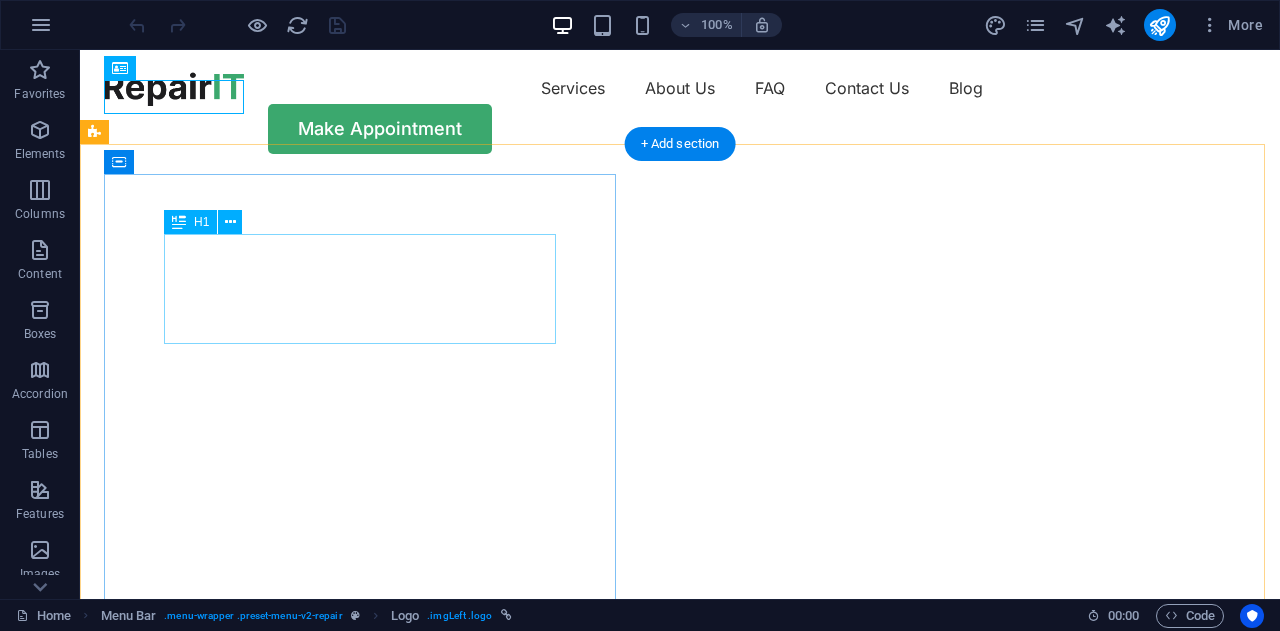 click on "Get your hardware fixed" at bounding box center (680, 782) 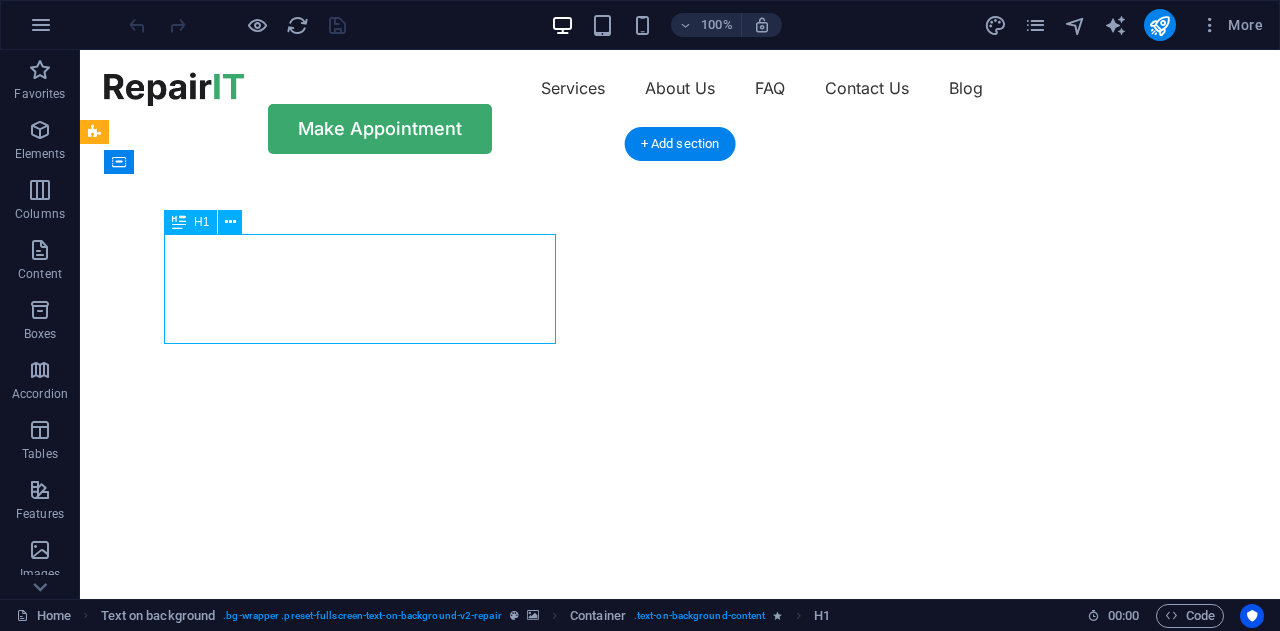 click on "Get your hardware fixed" at bounding box center [680, 782] 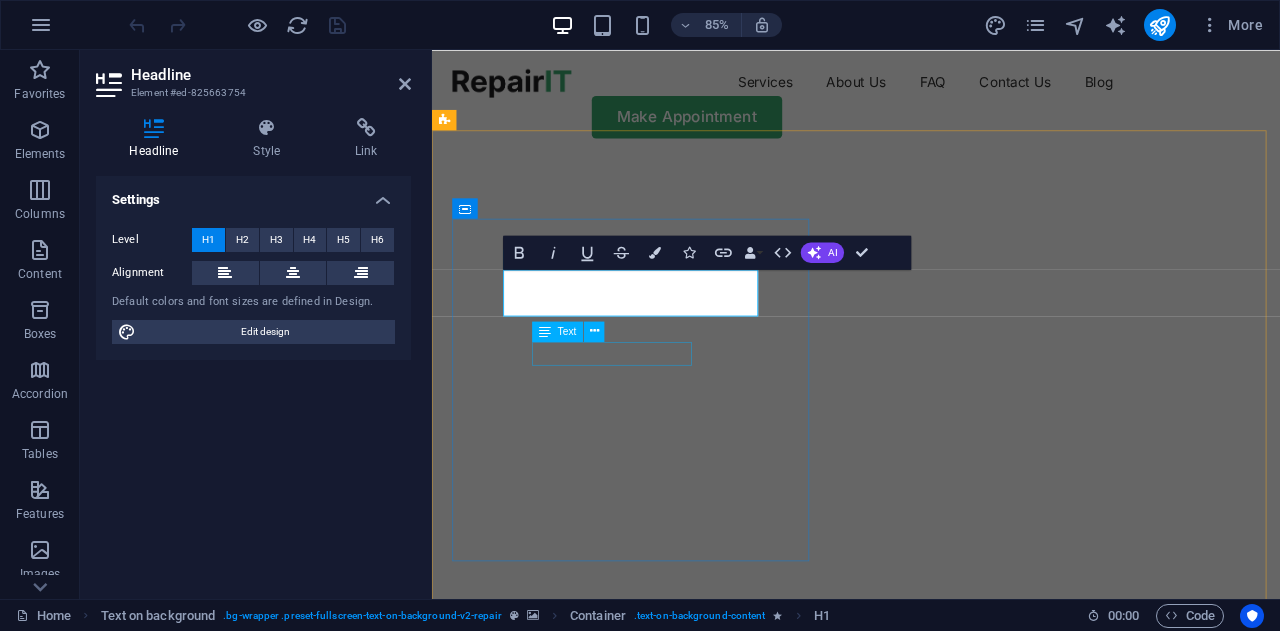 click on "Flexible Appointments" at bounding box center [931, 1007] 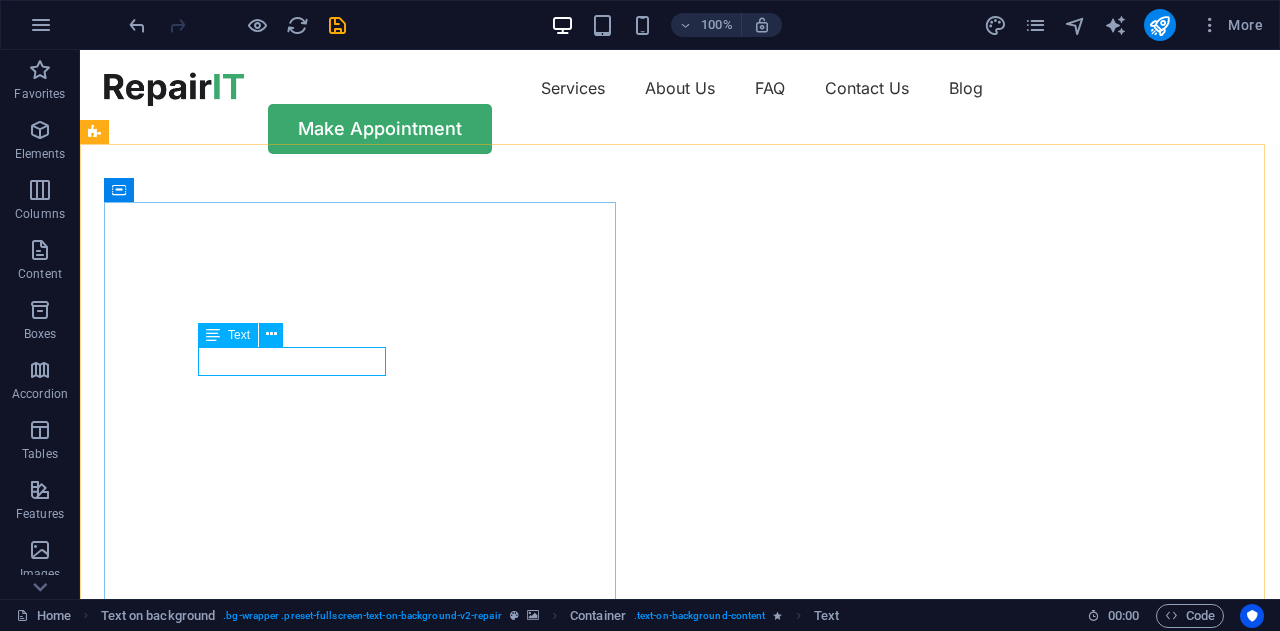 click on "Text" at bounding box center (239, 335) 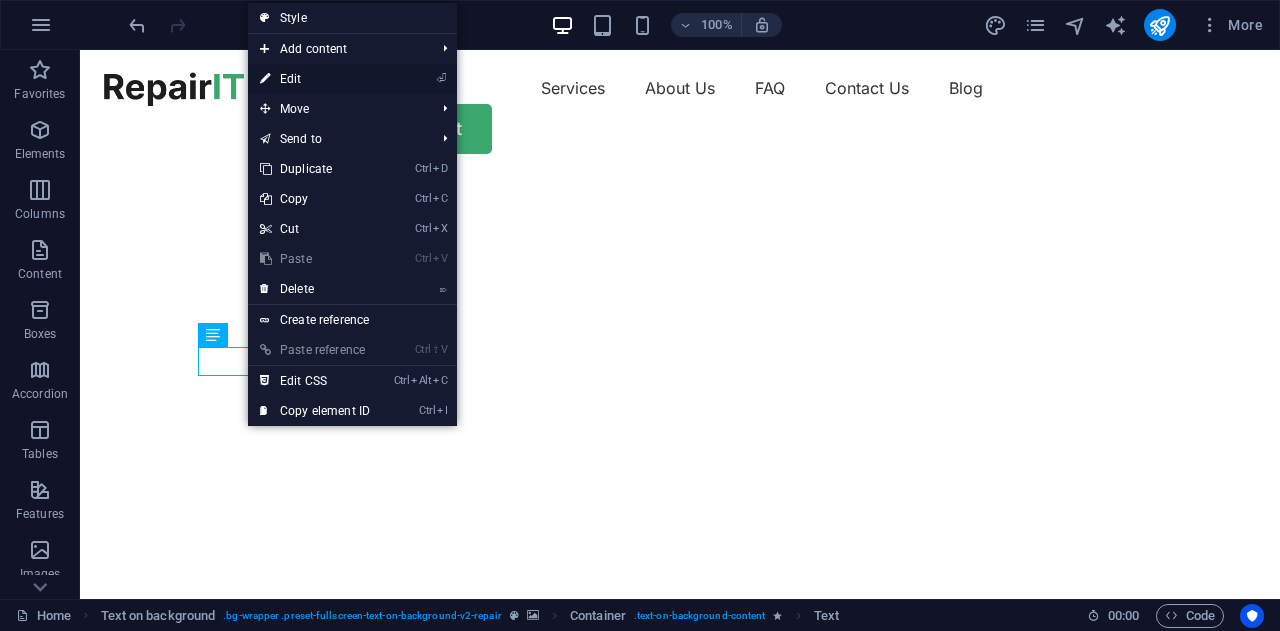 click on "⏎  Edit" at bounding box center (315, 79) 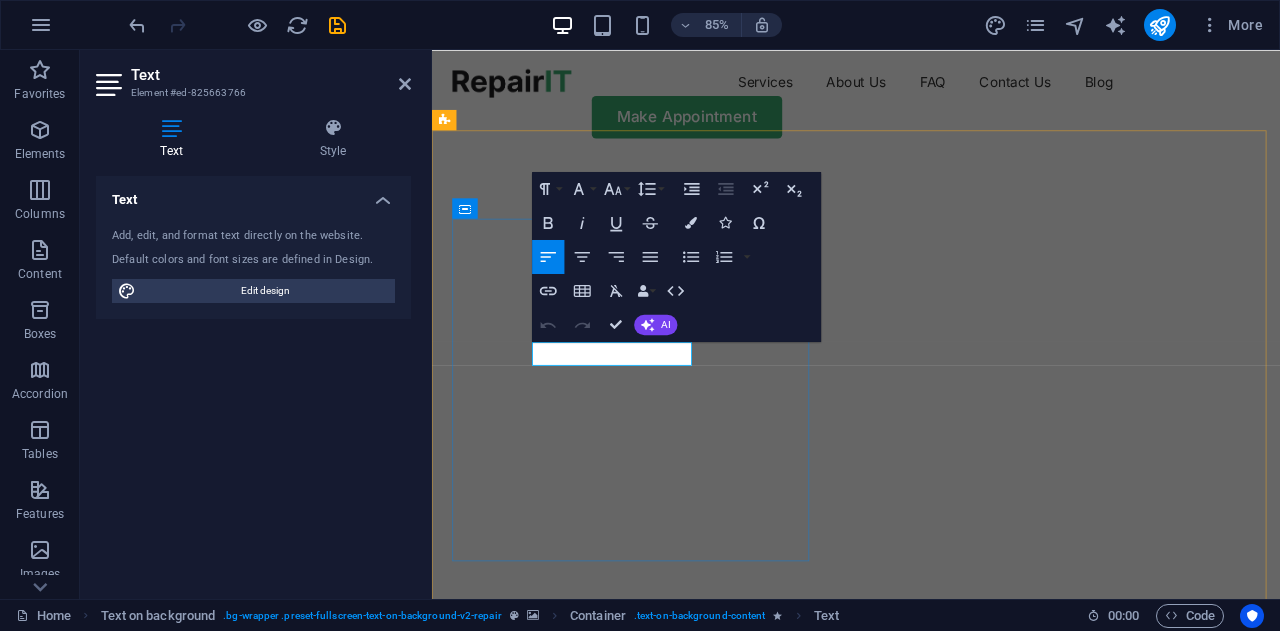 click on "Flexible Appointments" at bounding box center (611, 1006) 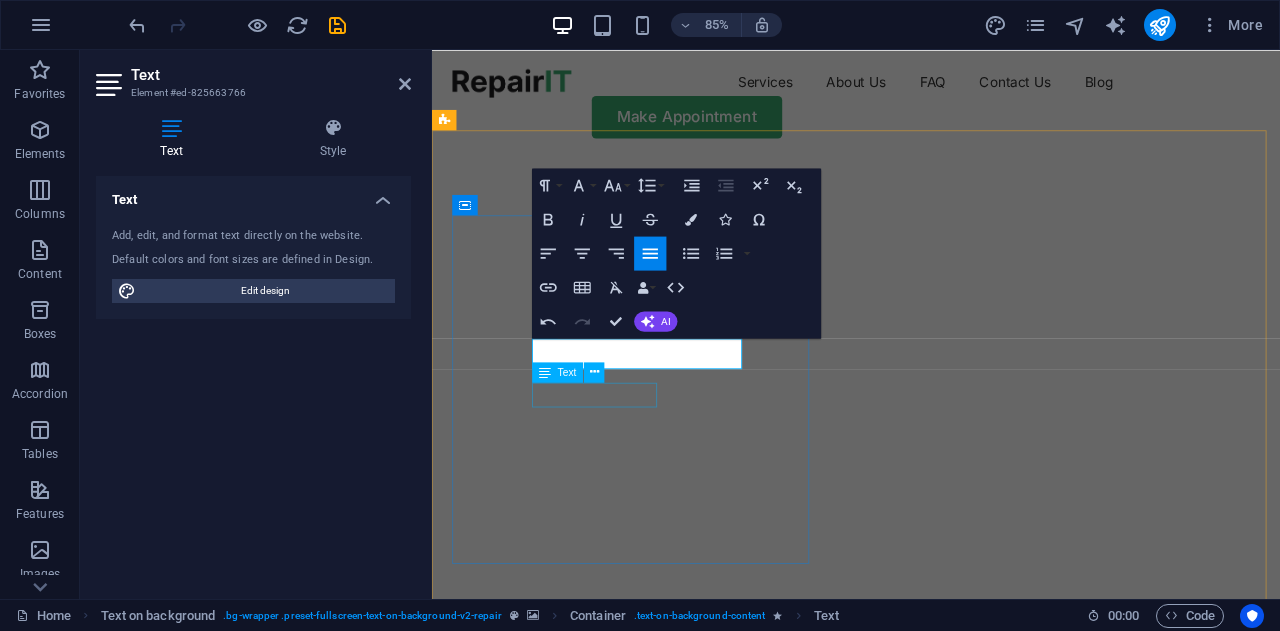click on "Affordable Prices" at bounding box center (931, 1120) 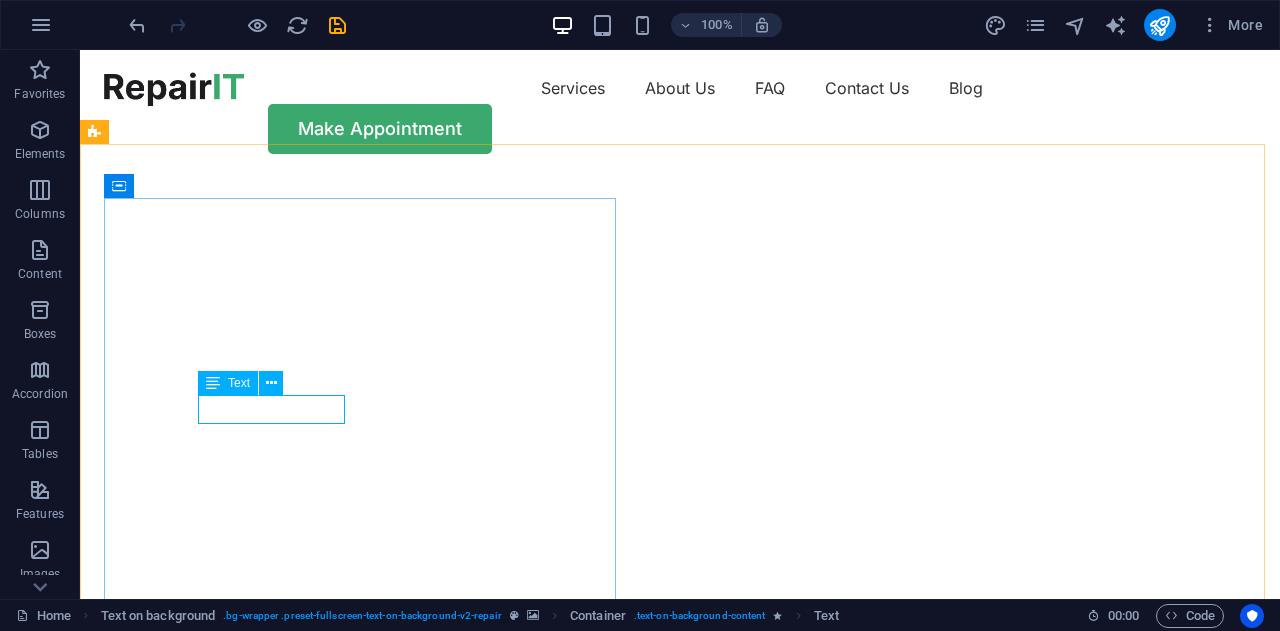 click on "Text" at bounding box center [239, 383] 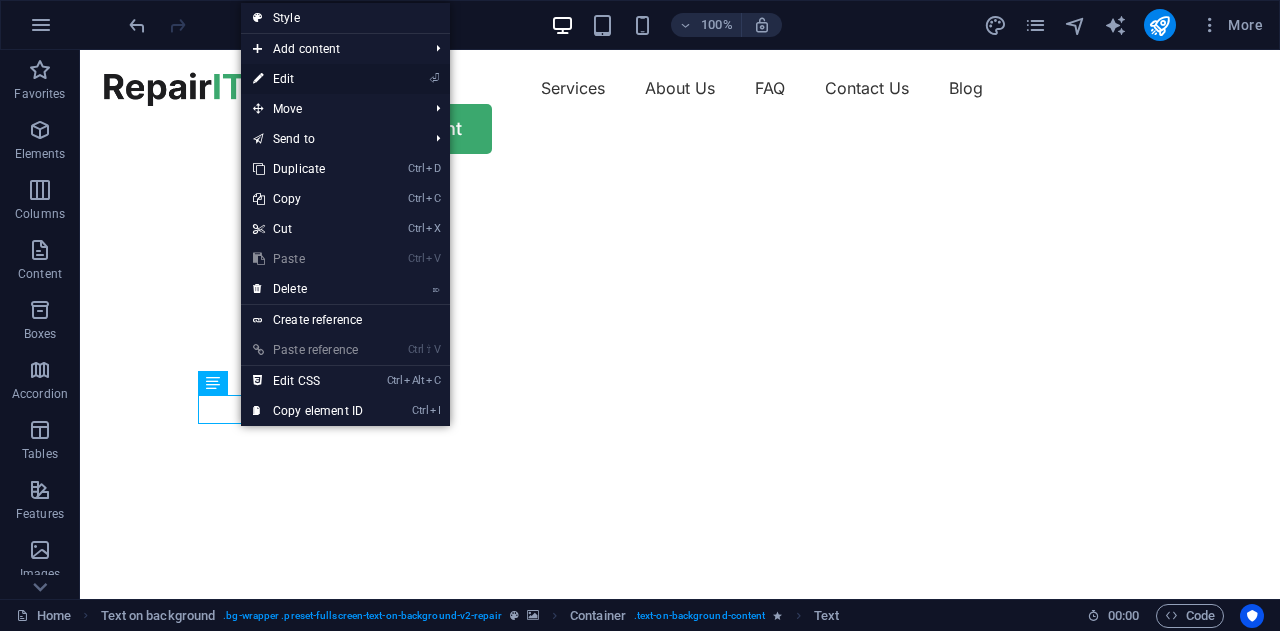 click on "⏎  Edit" at bounding box center [308, 79] 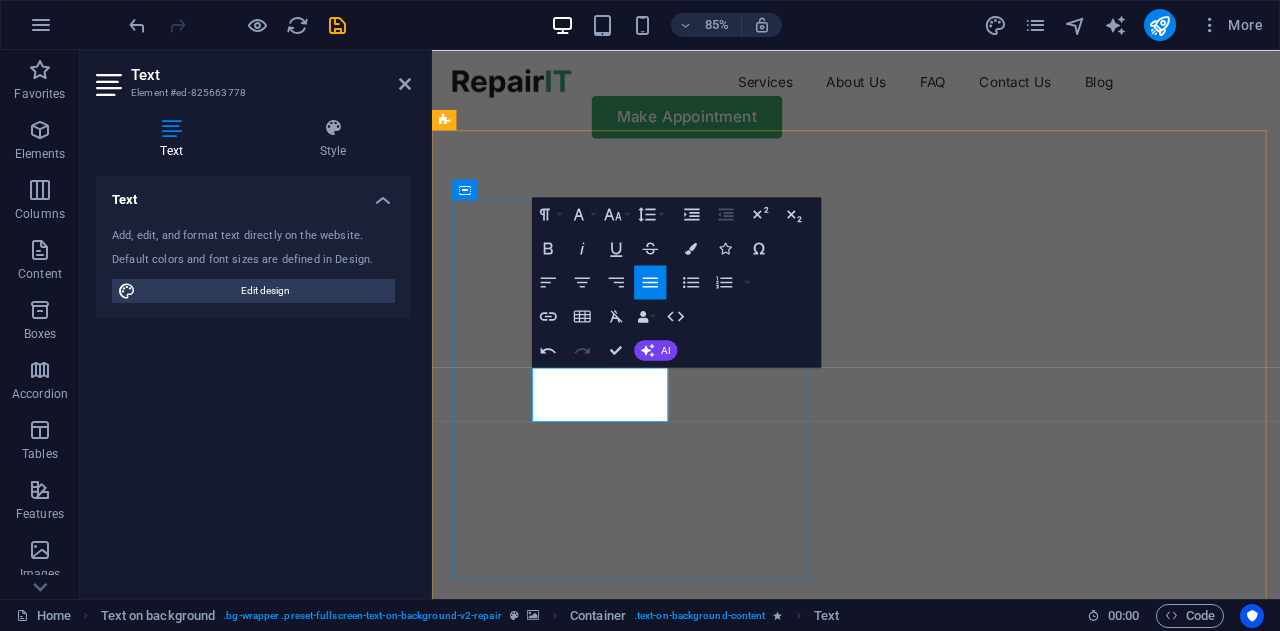 drag, startPoint x: 698, startPoint y: 473, endPoint x: 550, endPoint y: 473, distance: 148 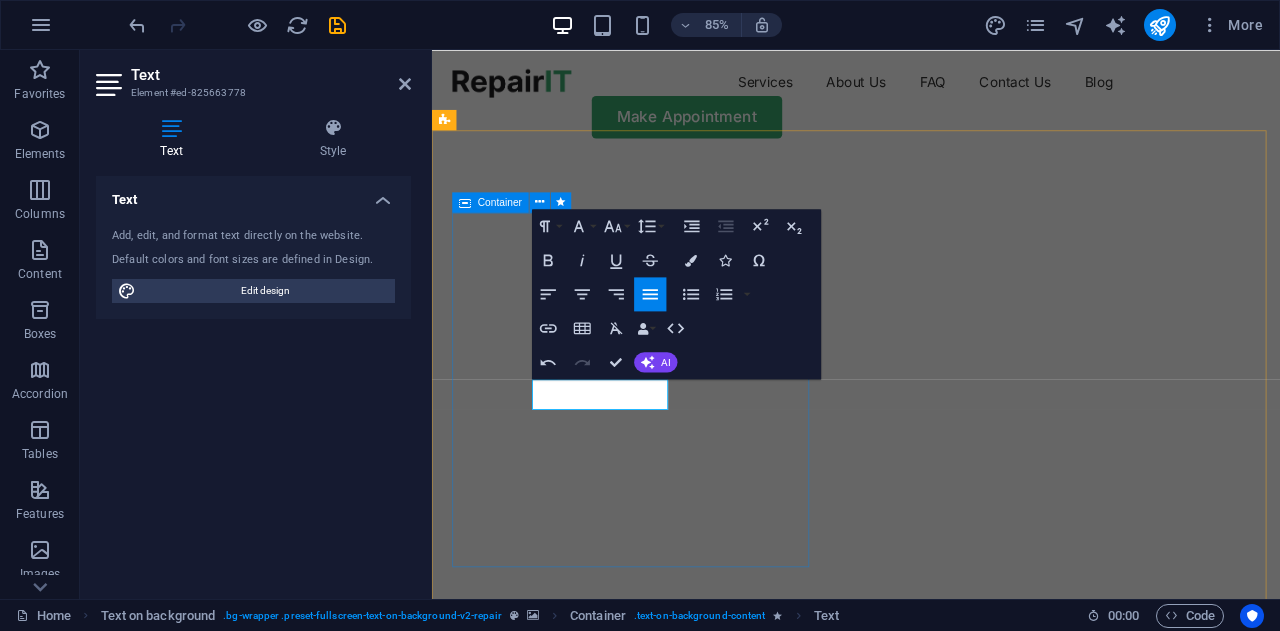 click on "About Us SharePoint & Collaboration Tools IT Training & Support Fast repairs Make Appointment" at bounding box center [931, 1087] 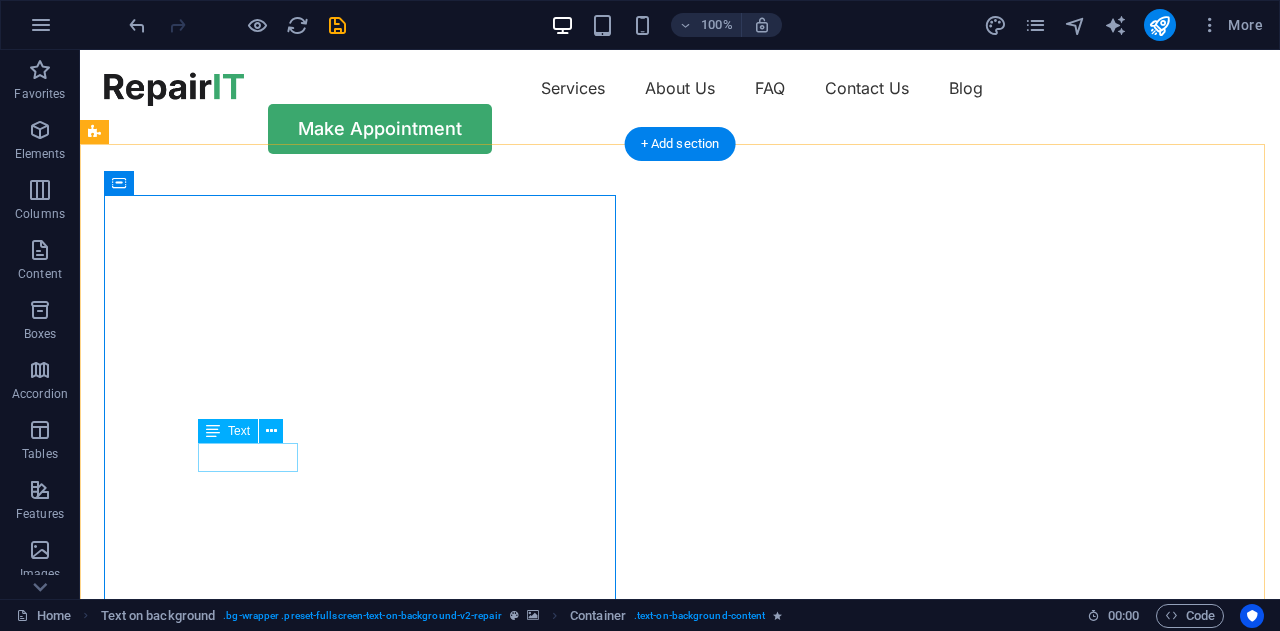 click on "Fast repairs" at bounding box center (680, 1142) 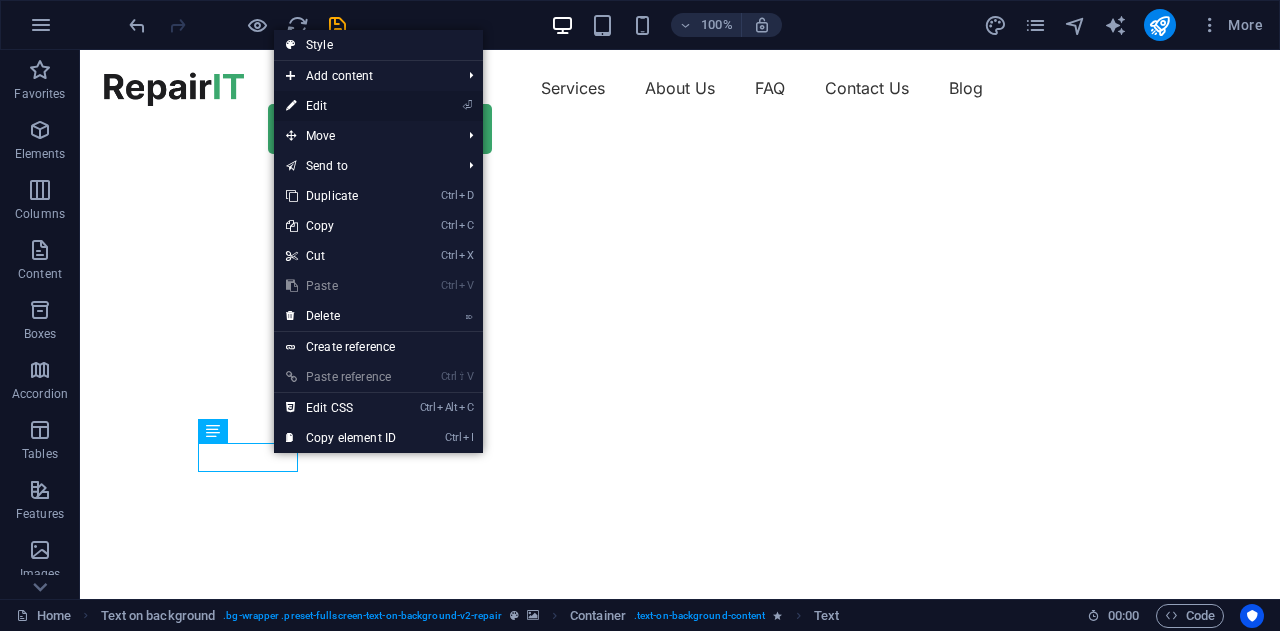 click on "⏎  Edit" at bounding box center [341, 106] 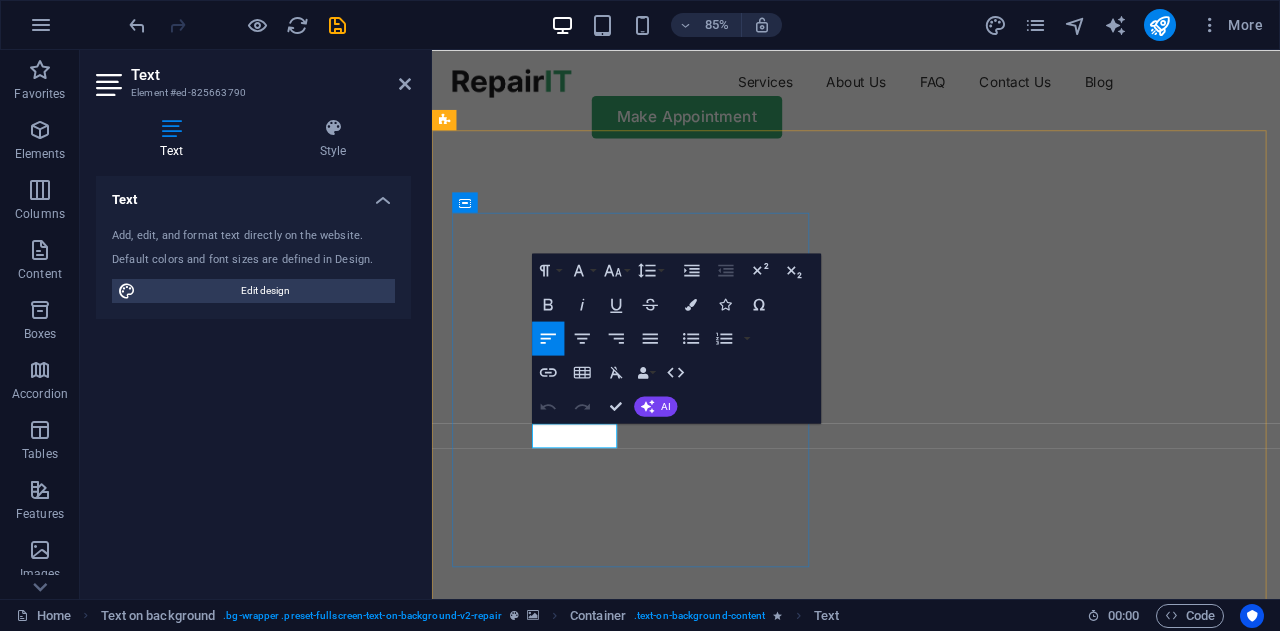 click on "Fast repairs" at bounding box center [567, 1141] 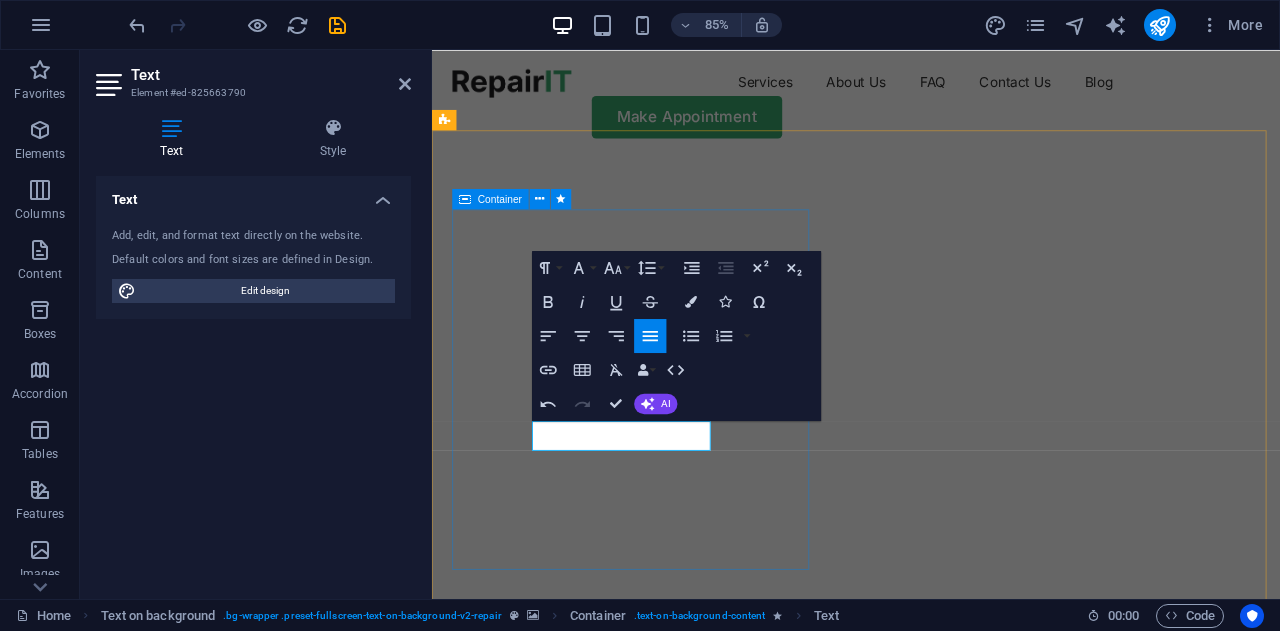 click on "About Us SharePoint & Collaboration Tools IT Training & Support Networking & Infrastructure Make Appointment" at bounding box center [931, 1090] 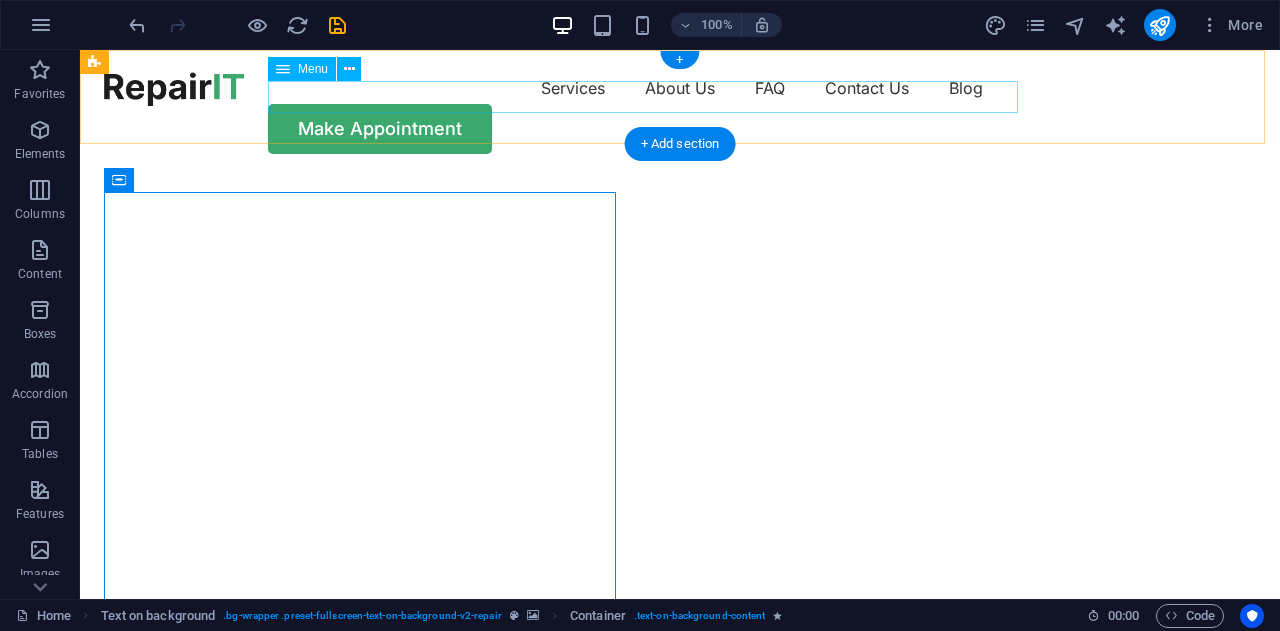 click on "Services About Us FAQ Contact Us Blog" at bounding box center (680, 88) 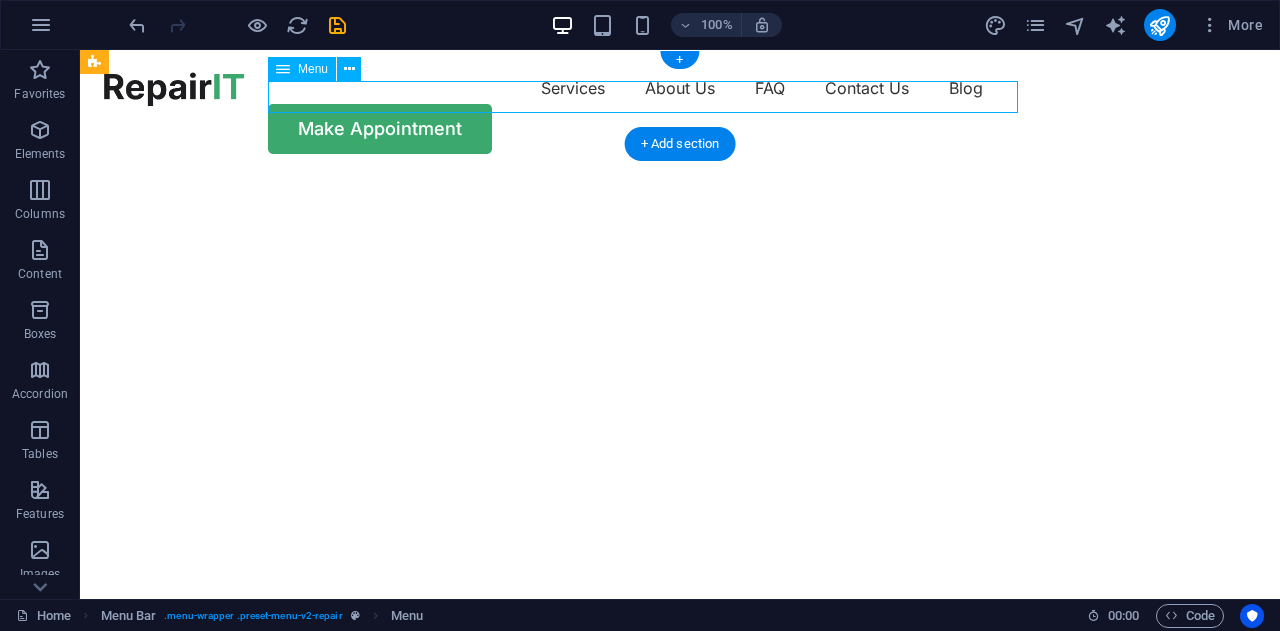 click on "Services About Us FAQ Contact Us Blog" at bounding box center (680, 88) 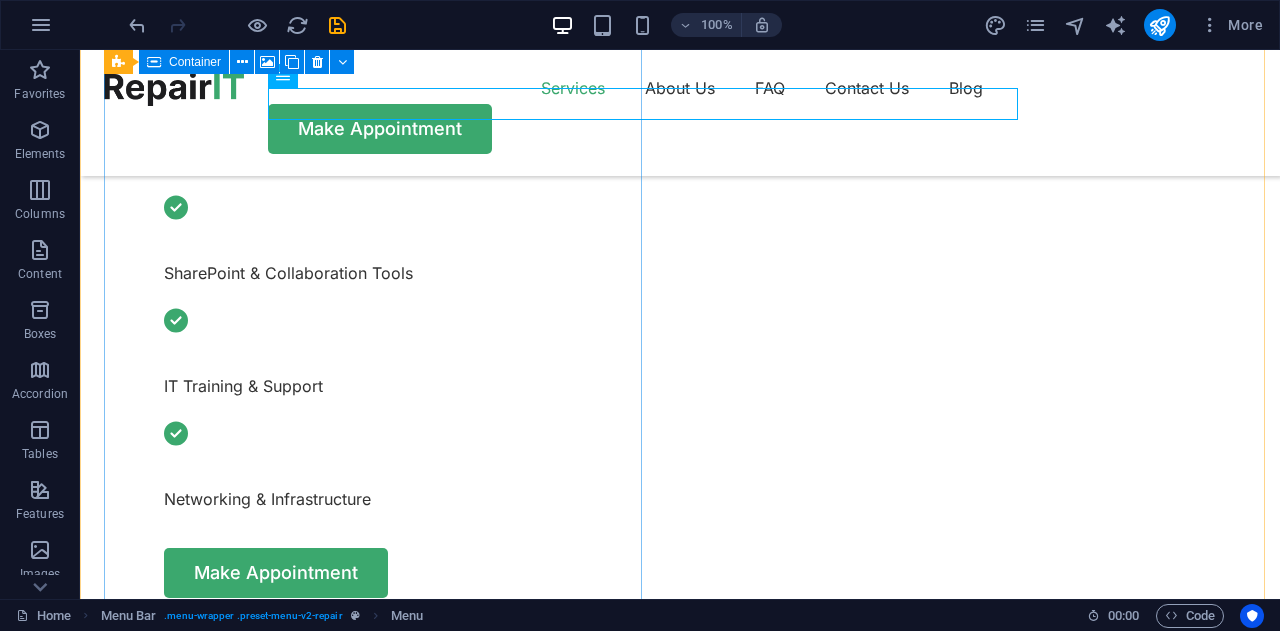 scroll, scrollTop: 500, scrollLeft: 0, axis: vertical 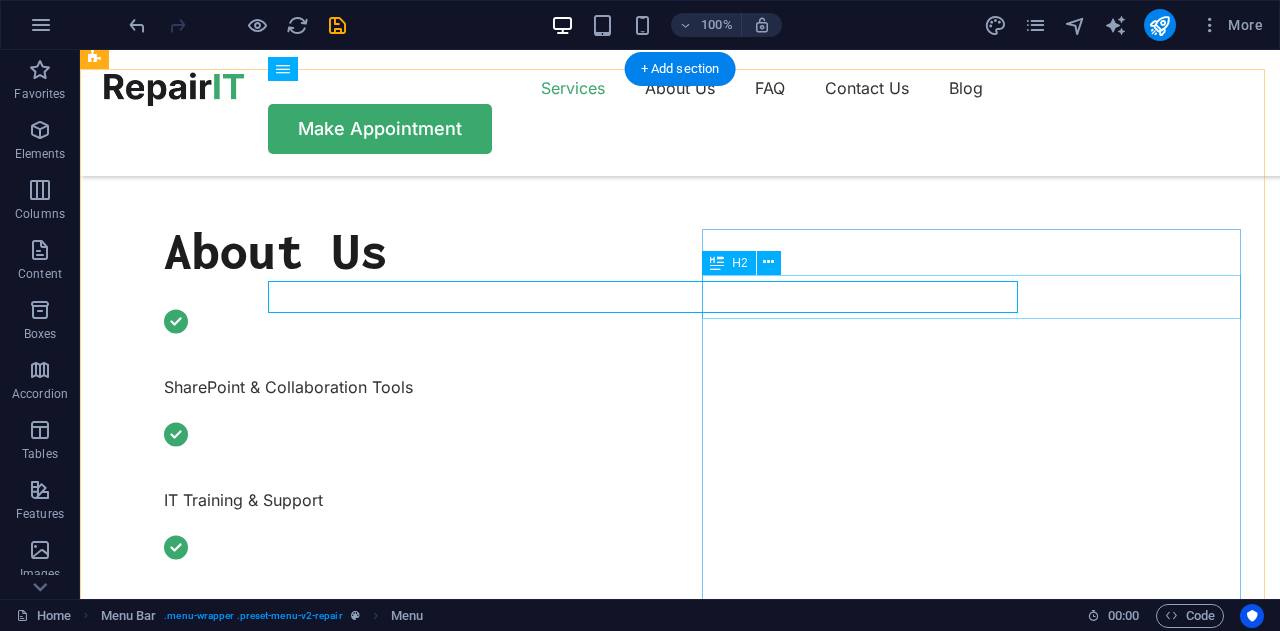 click on "What we can fix for you" at bounding box center [377, 1844] 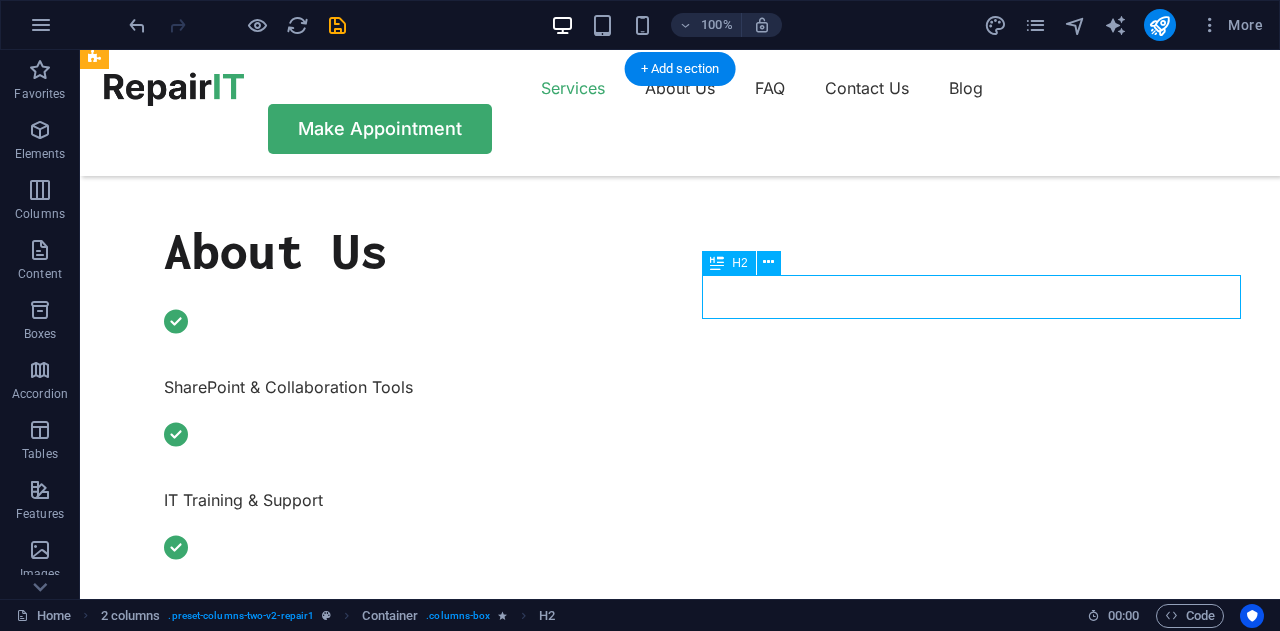click on "What we can fix for you" at bounding box center (377, 1844) 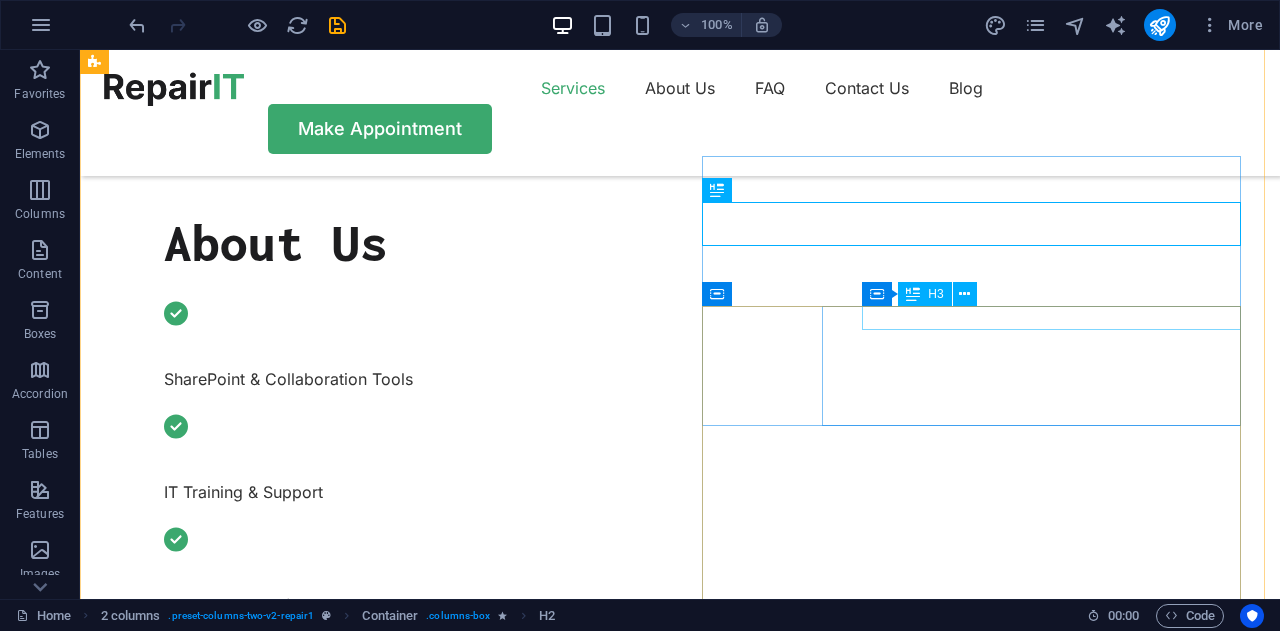 scroll, scrollTop: 500, scrollLeft: 0, axis: vertical 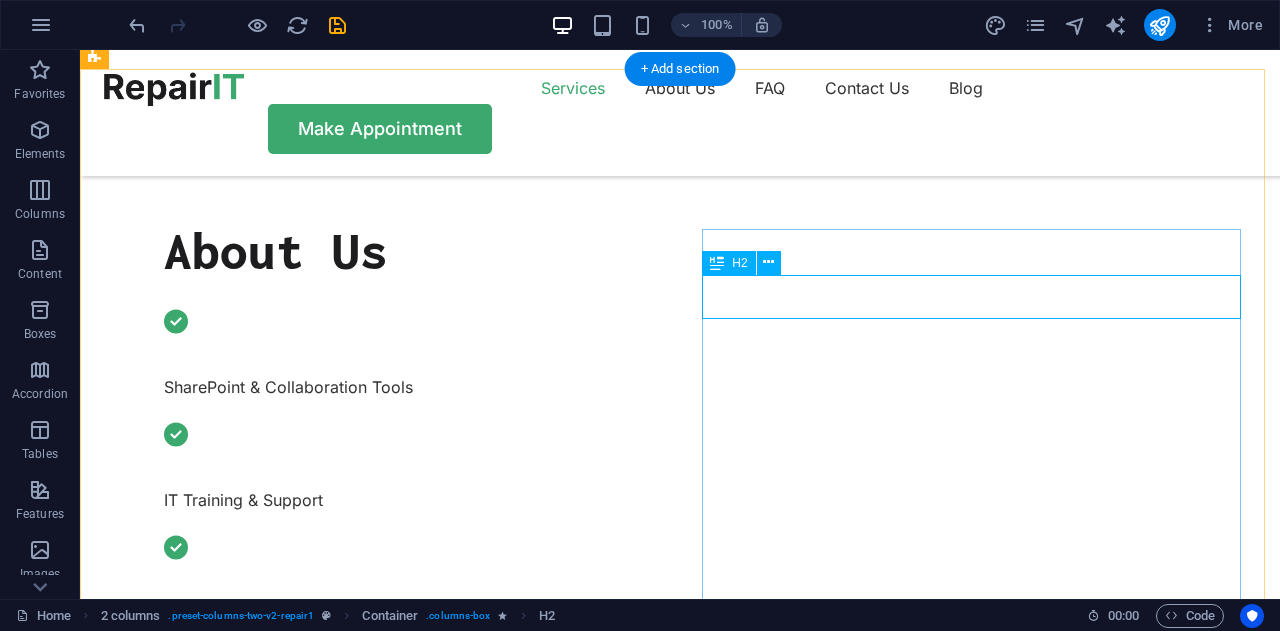 click on "What we can fix for you" at bounding box center [377, 1844] 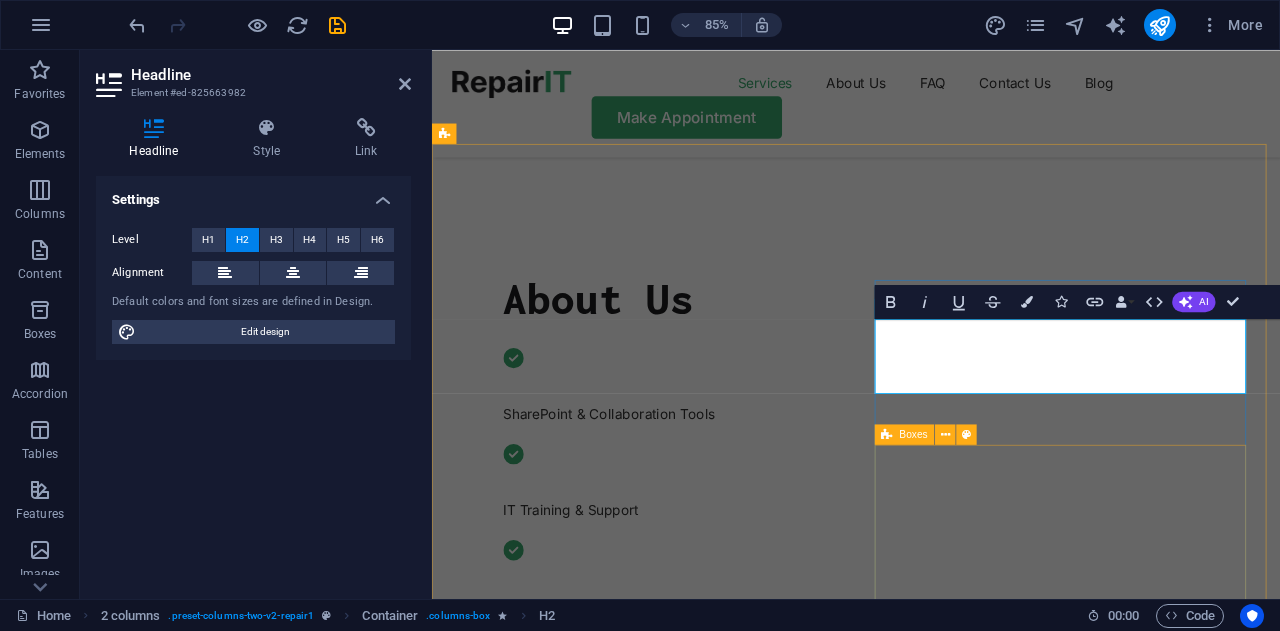 click on "Computer cleaning & repair Turpis nisl praesent tempor congue magna neque amet. Mobile cleaning & repair Turpis nisl praesent tempor congue magna neque amet. Data recovery Turpis nisl praesent tempor congue magna neque amet." at bounding box center (678, 2448) 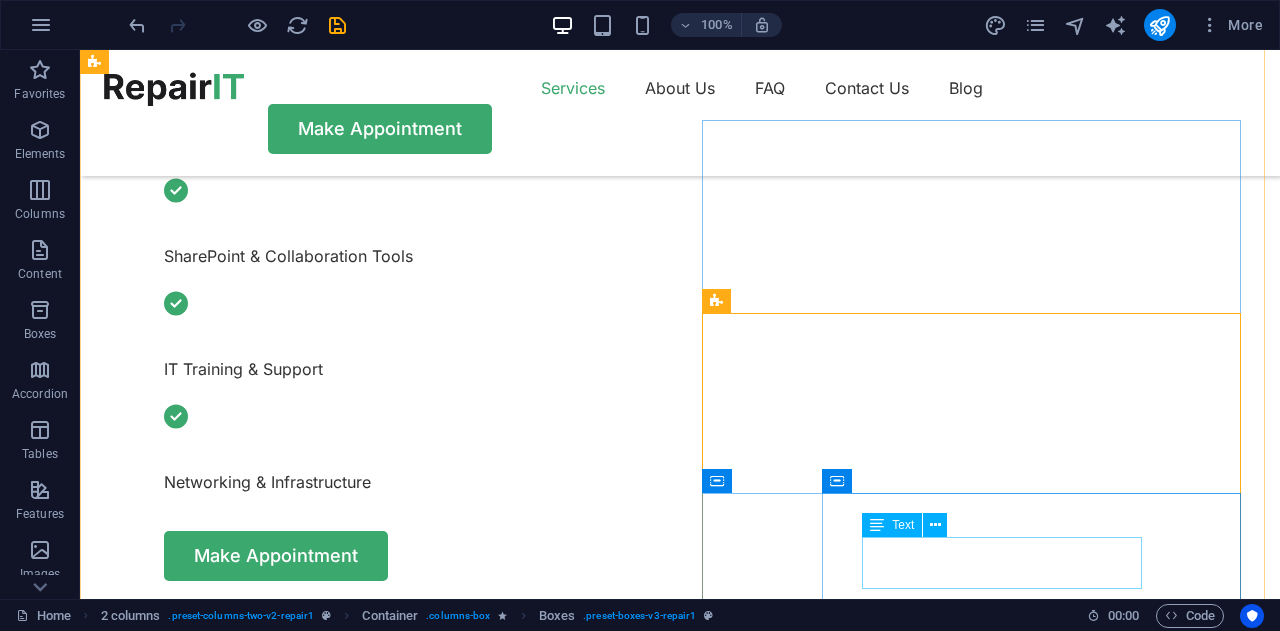scroll, scrollTop: 600, scrollLeft: 0, axis: vertical 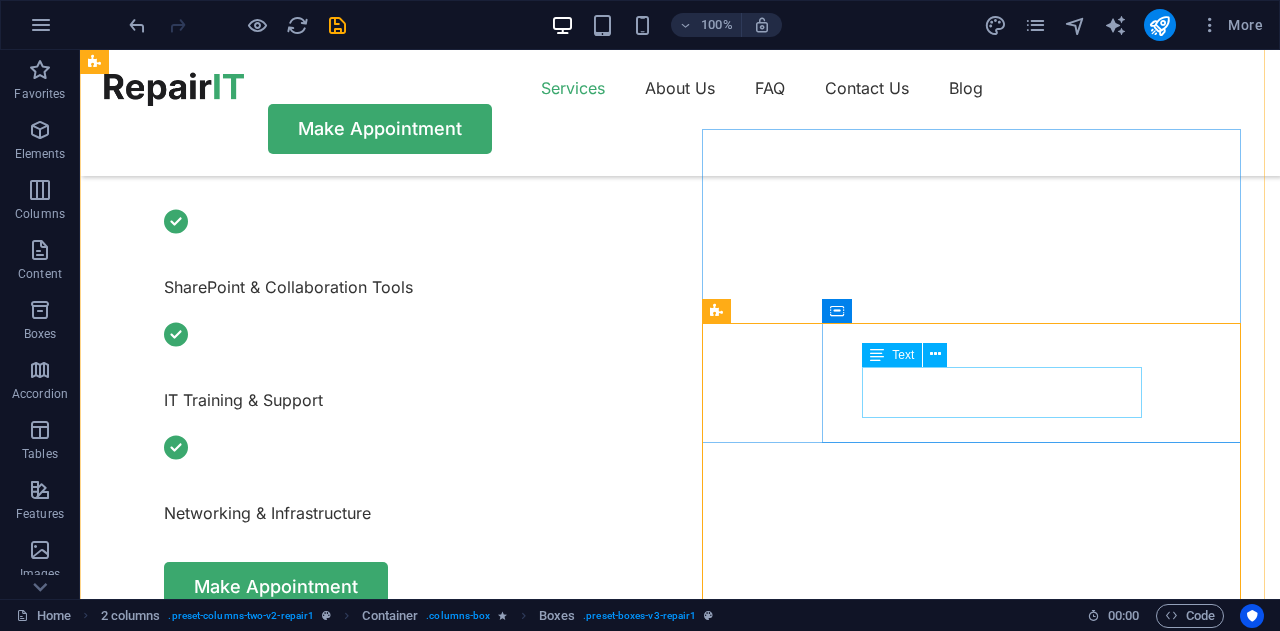 click on "Turpis nisl praesent tempor congue magna neque amet." at bounding box center (397, 2081) 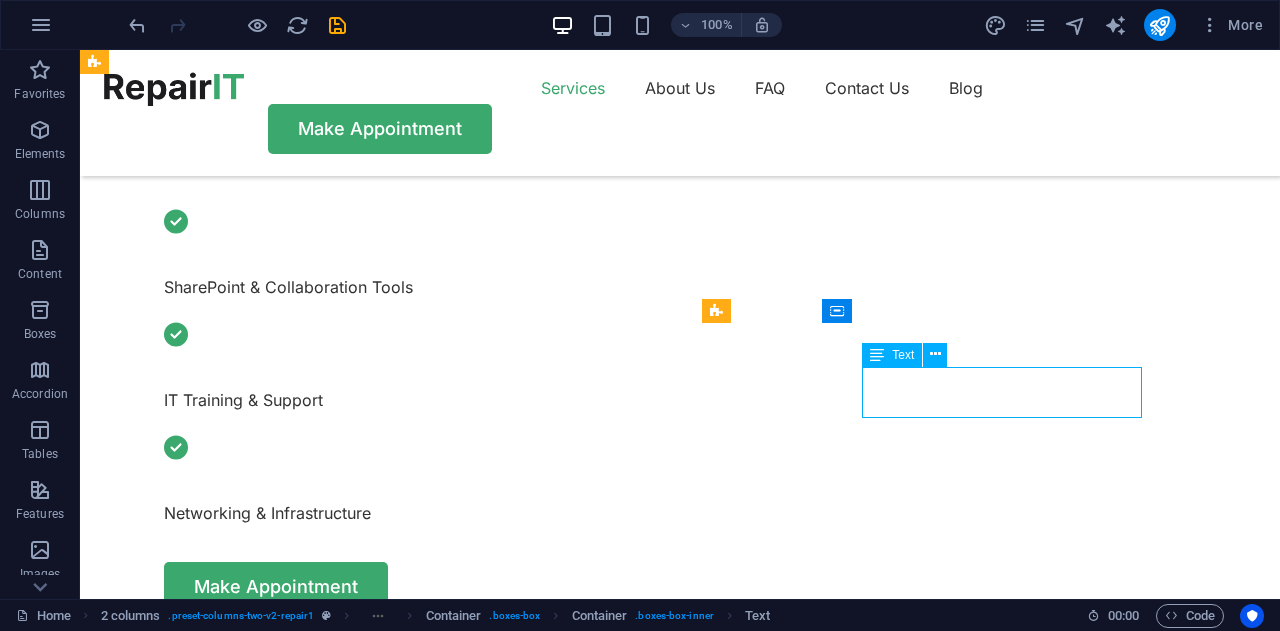 click on "Turpis nisl praesent tempor congue magna neque amet." at bounding box center [397, 2081] 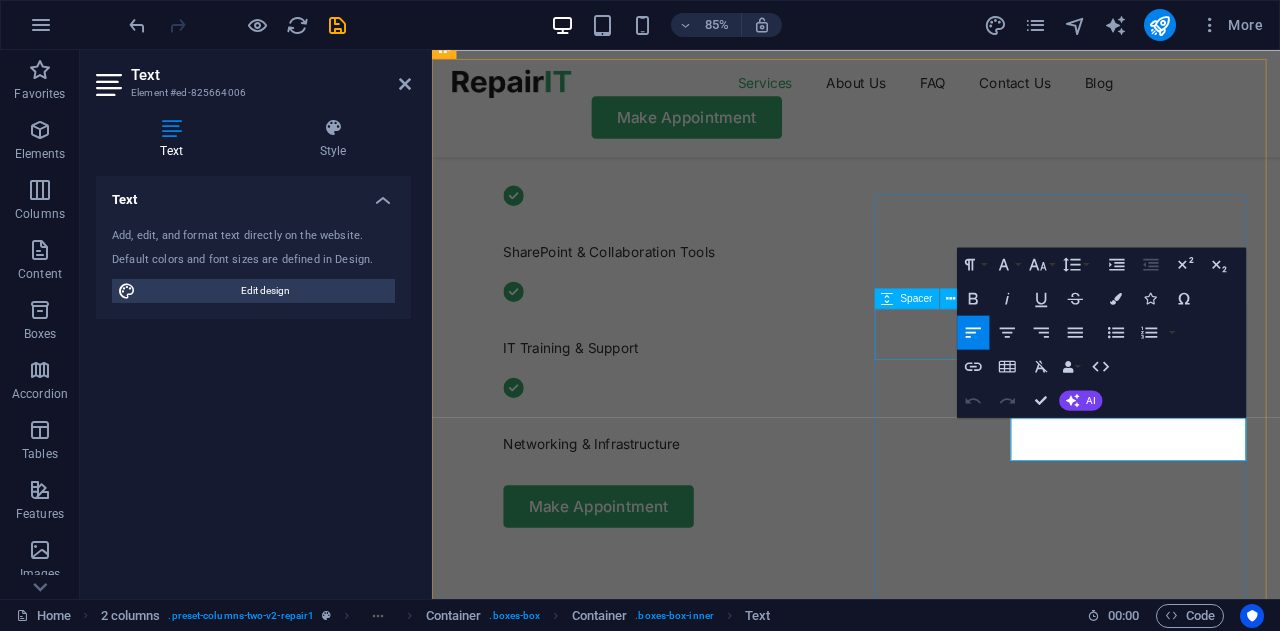 click at bounding box center (678, 1874) 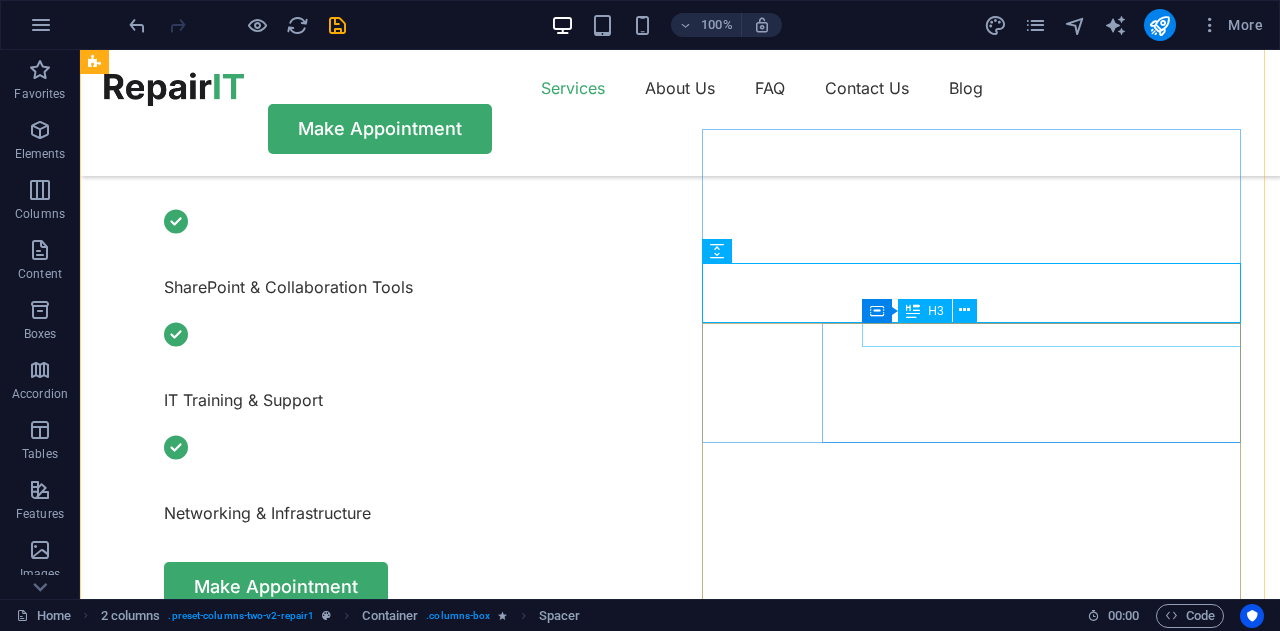click on "Computer cleaning & repair" at bounding box center (397, 2036) 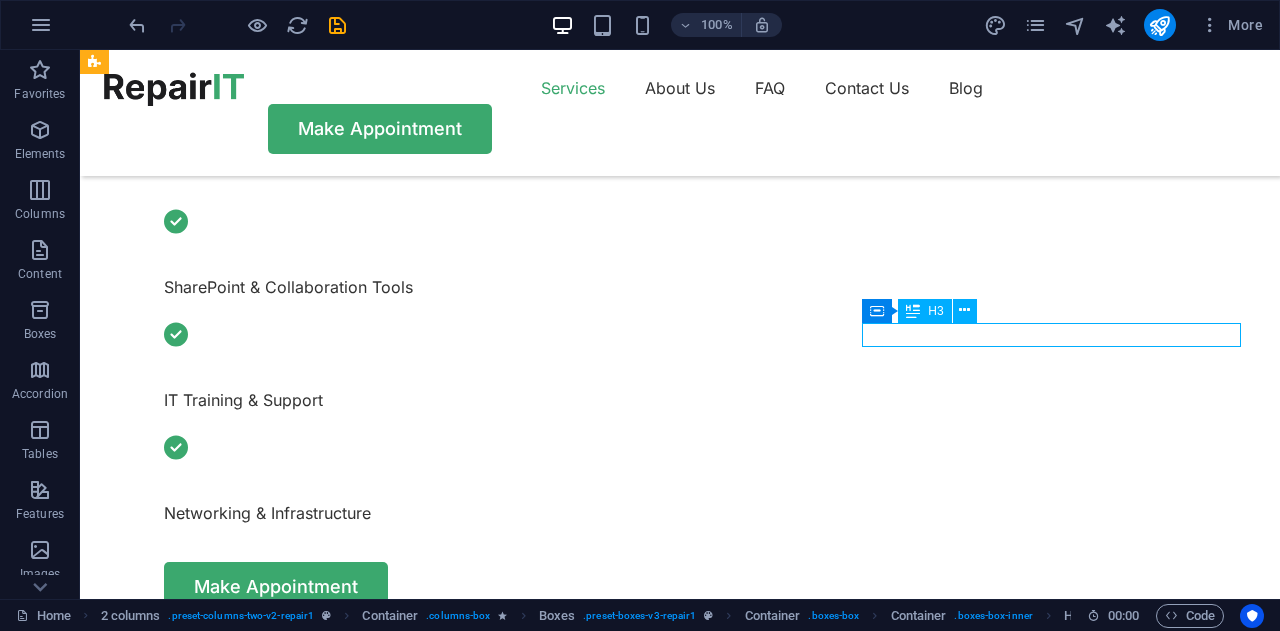 click on "Computer cleaning & repair" at bounding box center (397, 2036) 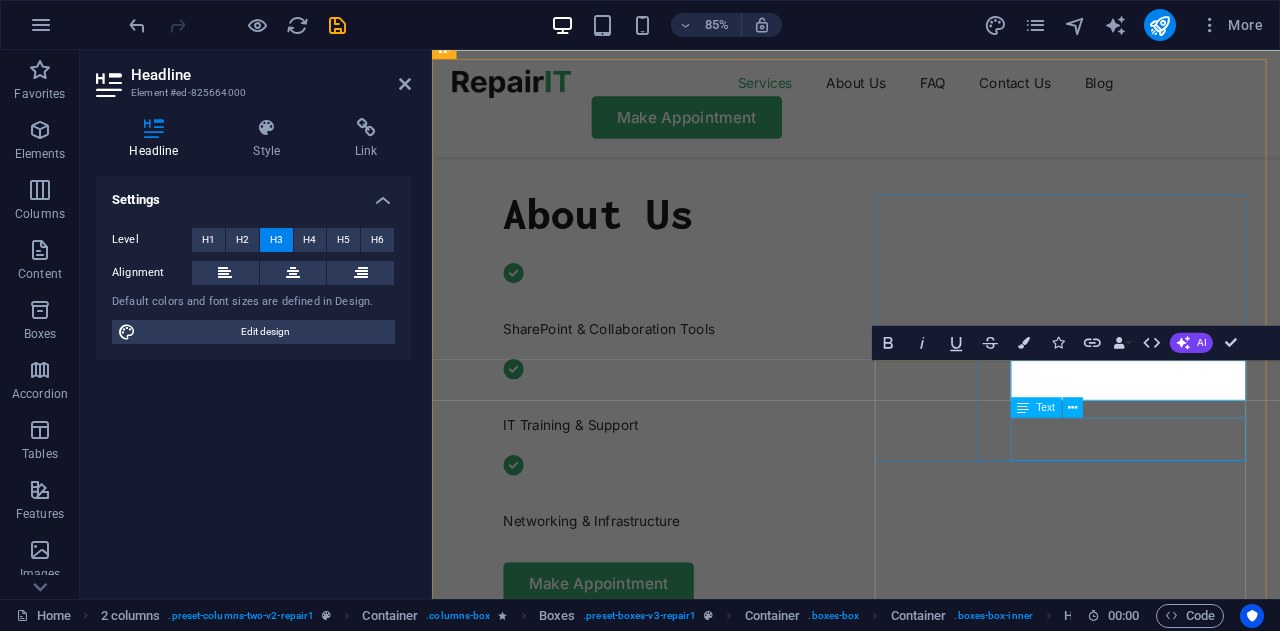 click on "Turpis nisl praesent tempor congue magna neque amet." at bounding box center (698, 2184) 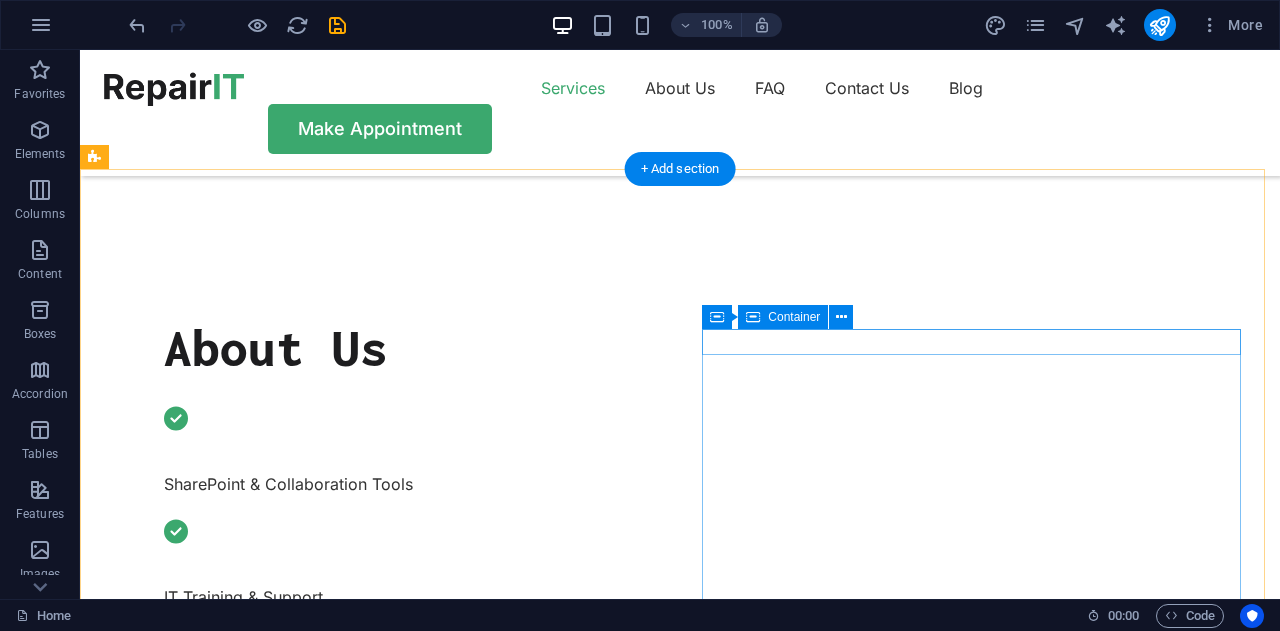 scroll, scrollTop: 400, scrollLeft: 0, axis: vertical 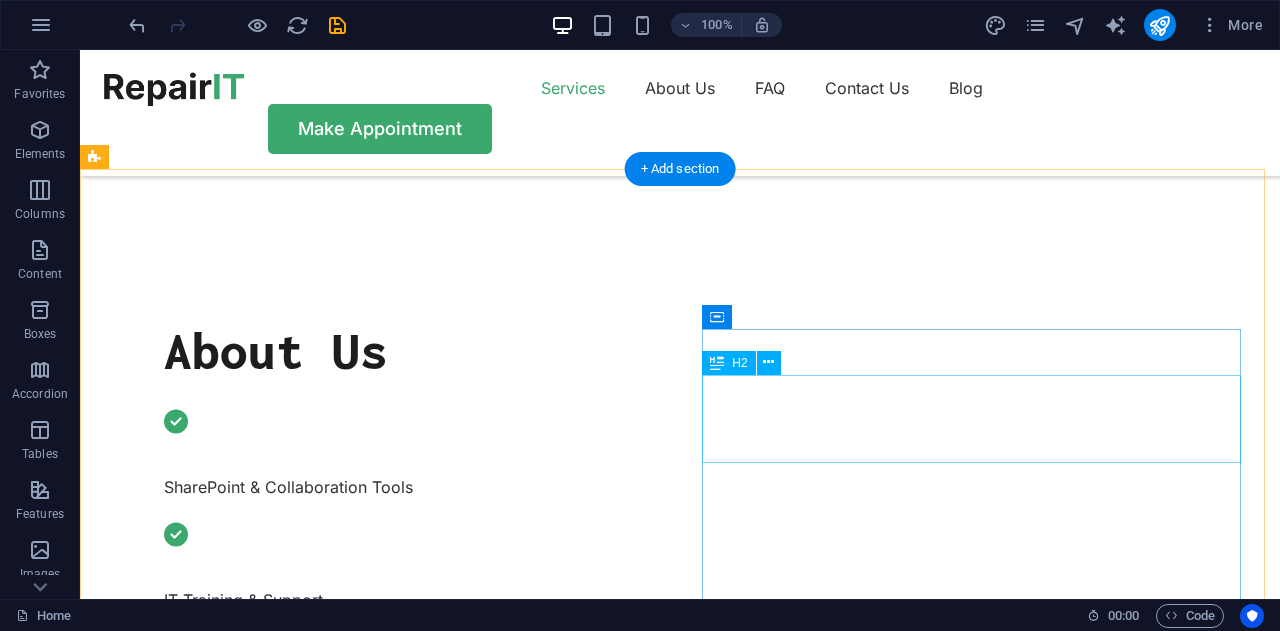 click on "SharePoint & Collaboration Tools" at bounding box center [377, 2000] 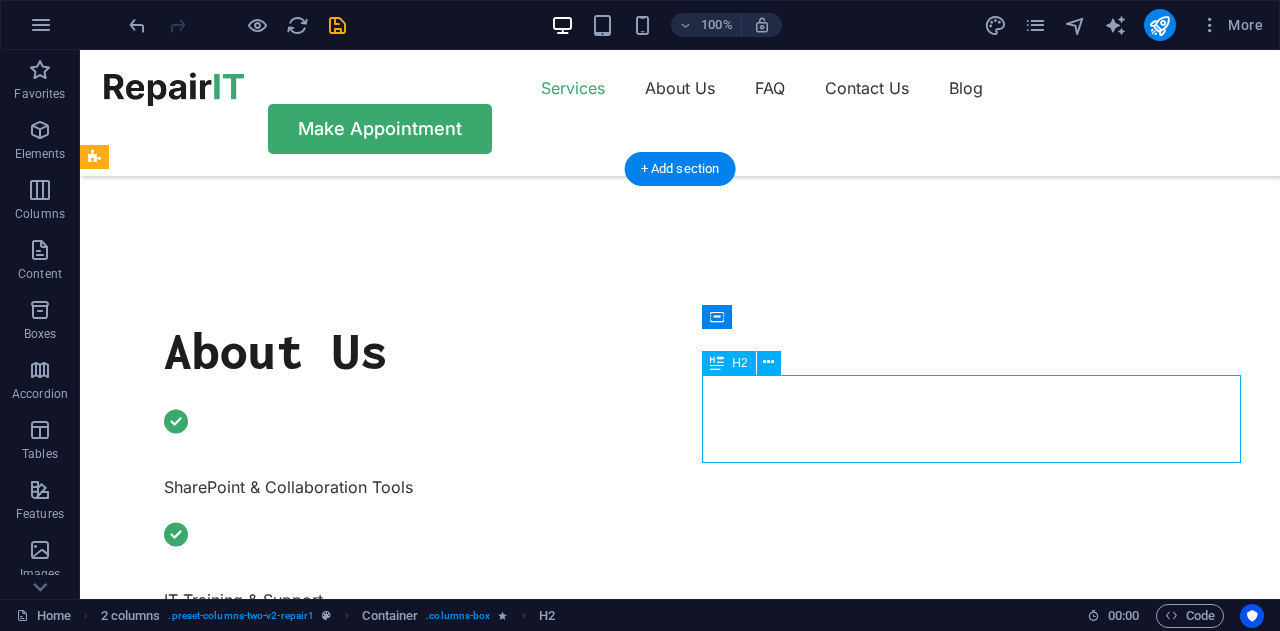 click on "SharePoint & Collaboration Tools" at bounding box center [377, 2000] 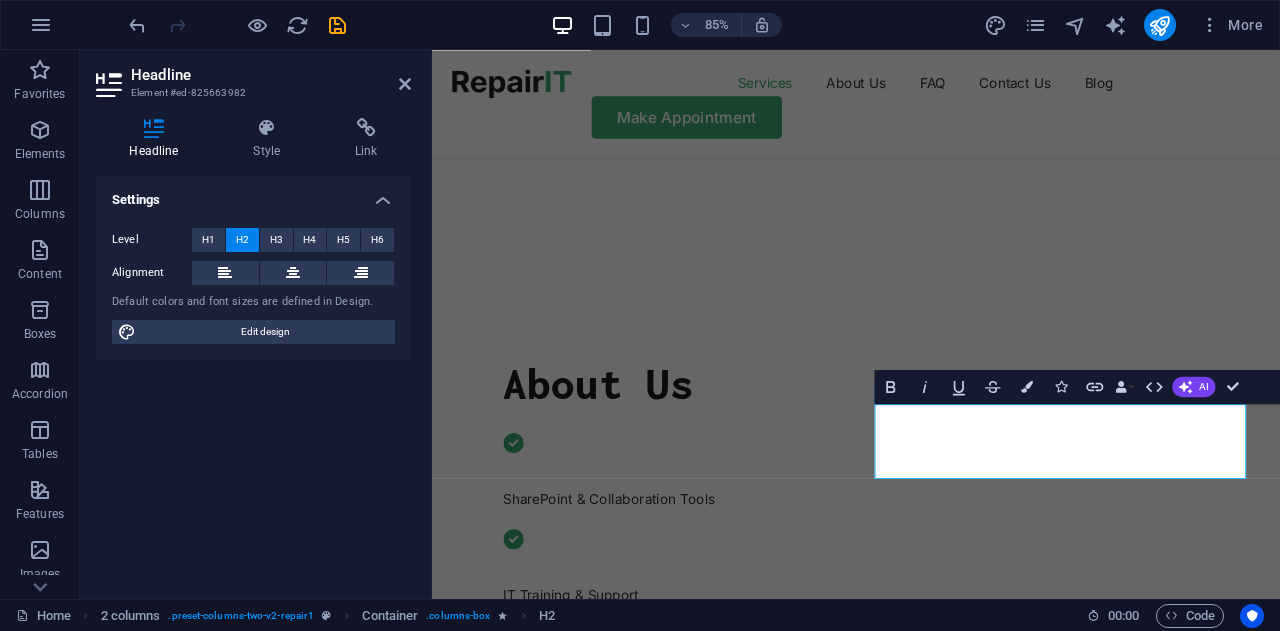 type 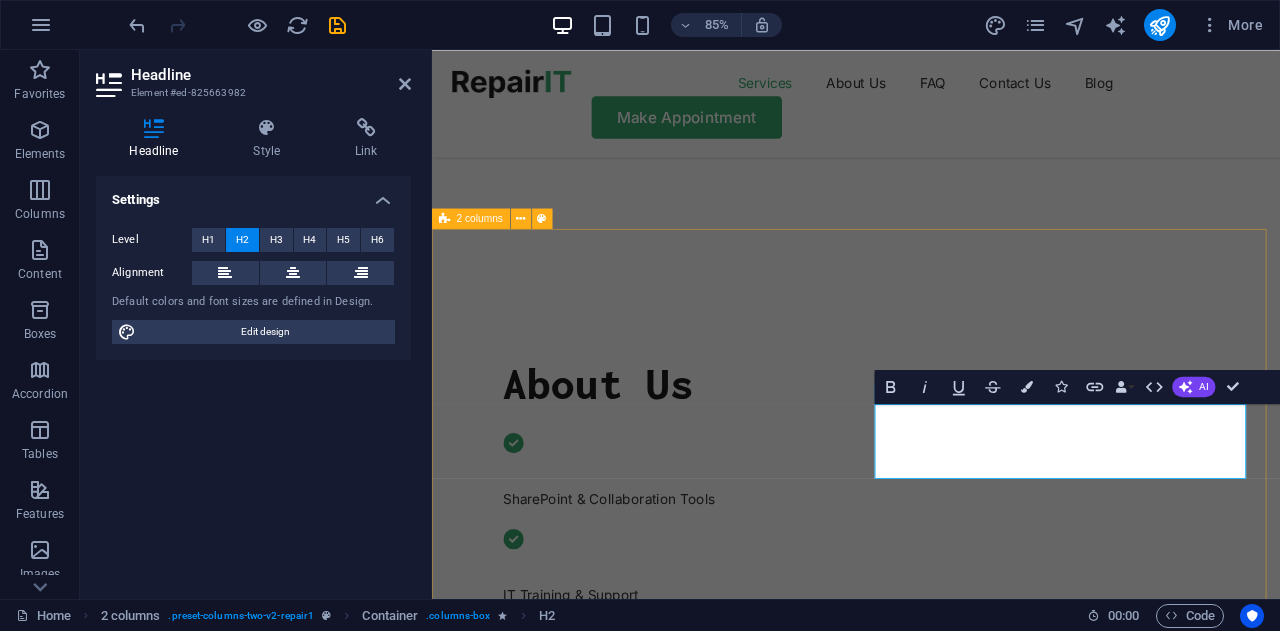 click on "Drop content here or  Add elements  Paste clipboard OUR SERVICE Innovative IT Solution SharePoint & Collaboration Tools Turpis nisl praesent tempor congue magna neque amet. Mobile cleaning & repair Turpis nisl praesent tempor congue magna neque amet. Data recovery Turpis nisl praesent tempor congue magna neque amet. OUR PROCESS How it works Tell us your issue Turpis nisl praesent tempor congue magna neque amet. Bring your device Turpis nisl praesent tempor congue magna neque amet. Get your fixed device Turpis nisl praesent tempor congue magna neque amet. Drop content here or  Add elements  Paste clipboard" at bounding box center (931, 2877) 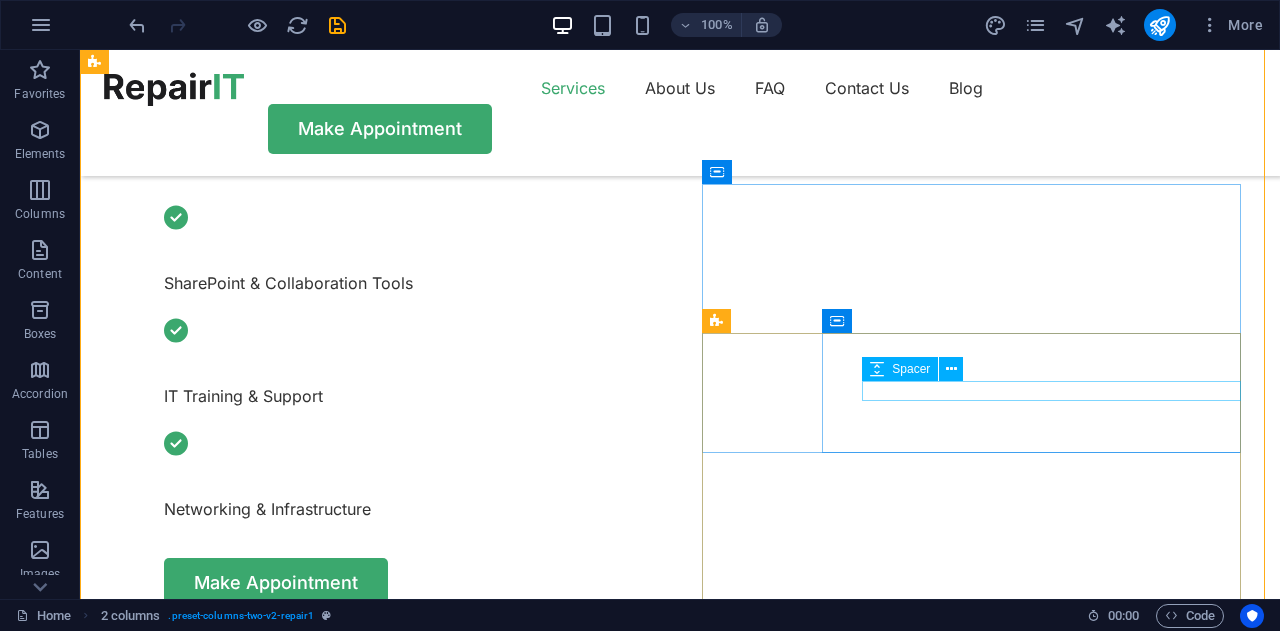 scroll, scrollTop: 608, scrollLeft: 0, axis: vertical 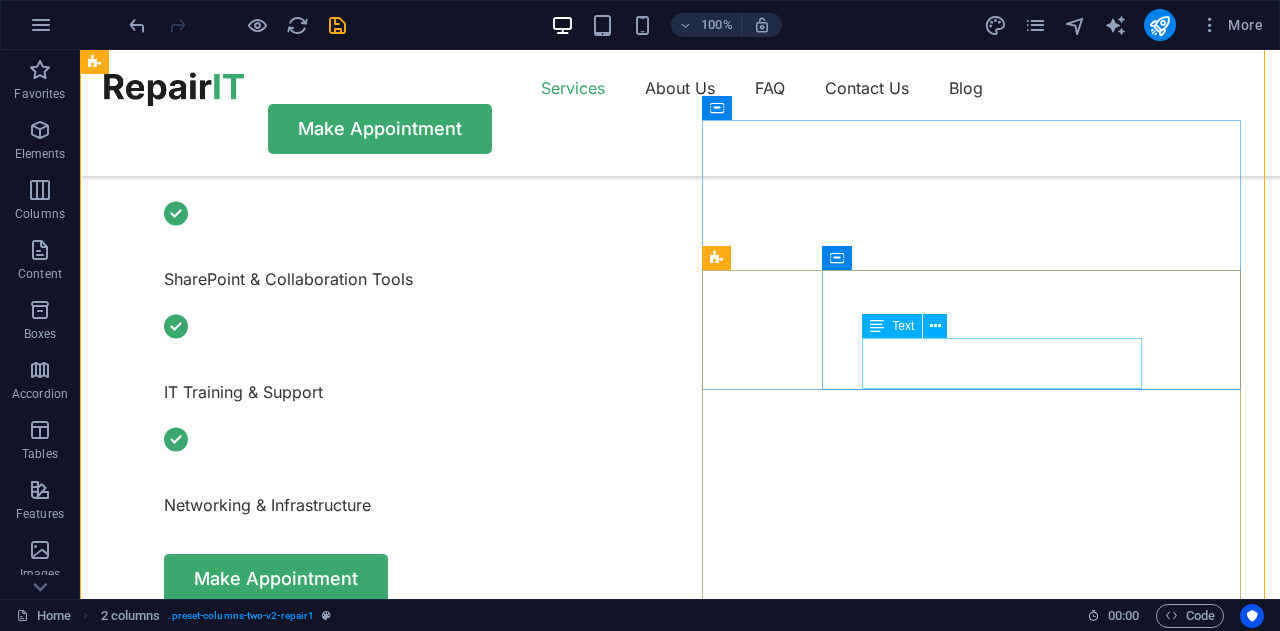 click on "Turpis nisl praesent tempor congue magna neque amet." at bounding box center (397, 1995) 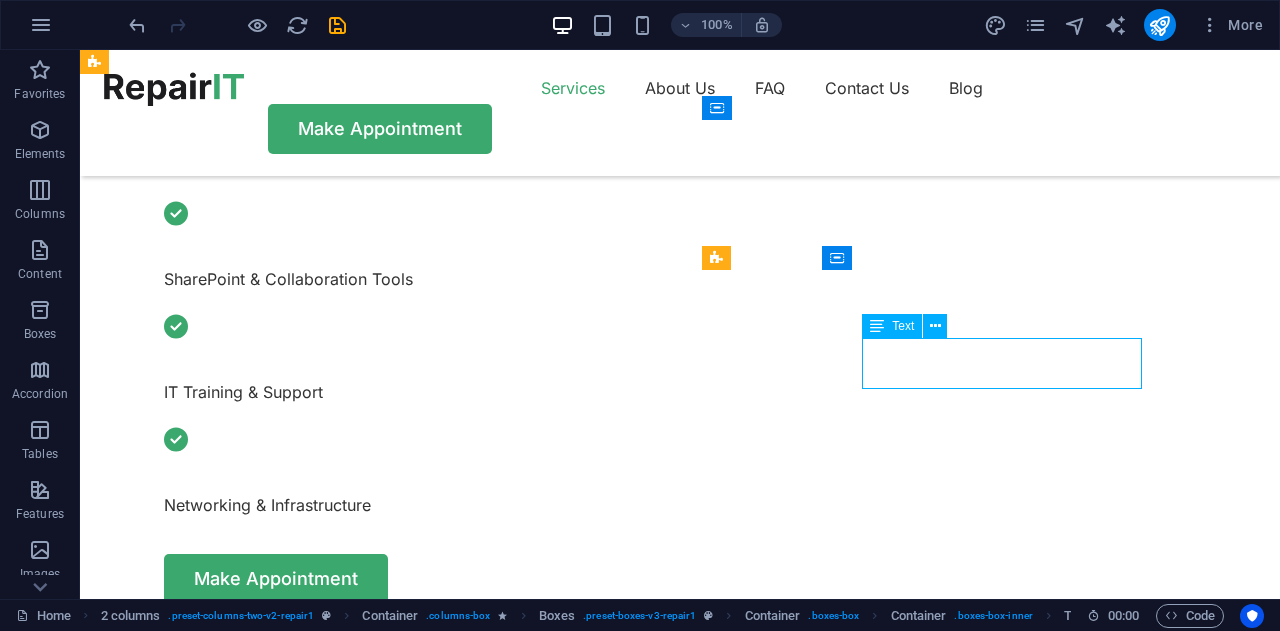 click on "Turpis nisl praesent tempor congue magna neque amet." at bounding box center (397, 1995) 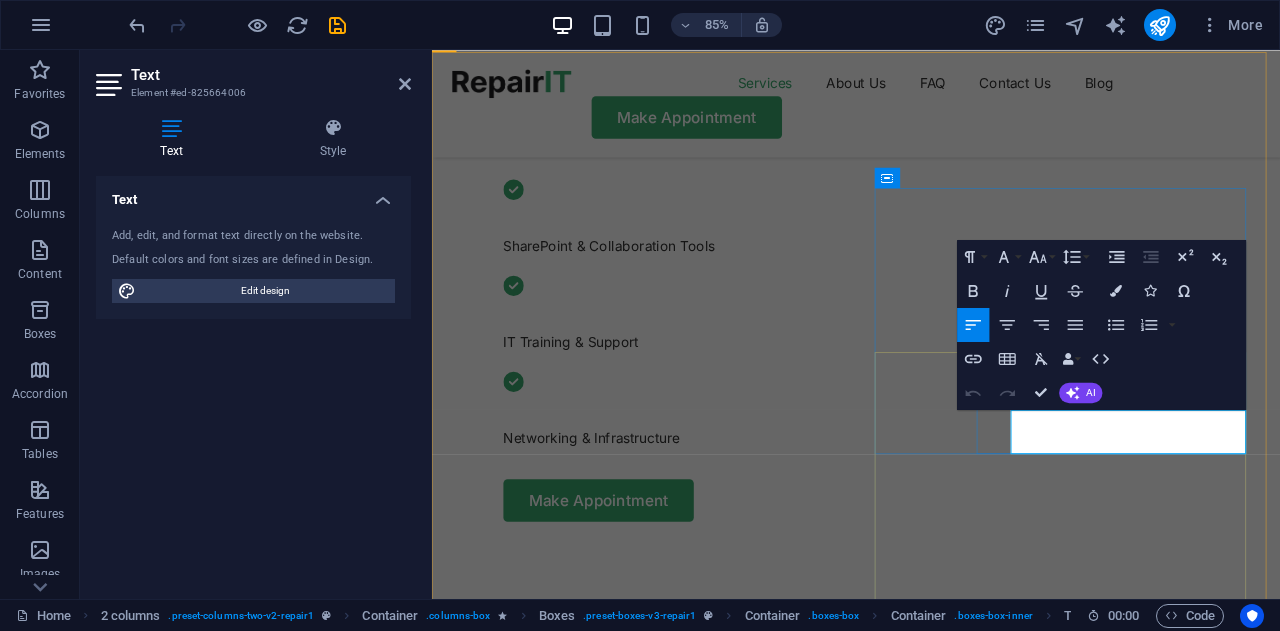 drag, startPoint x: 1267, startPoint y: 513, endPoint x: 1111, endPoint y: 486, distance: 158.31929 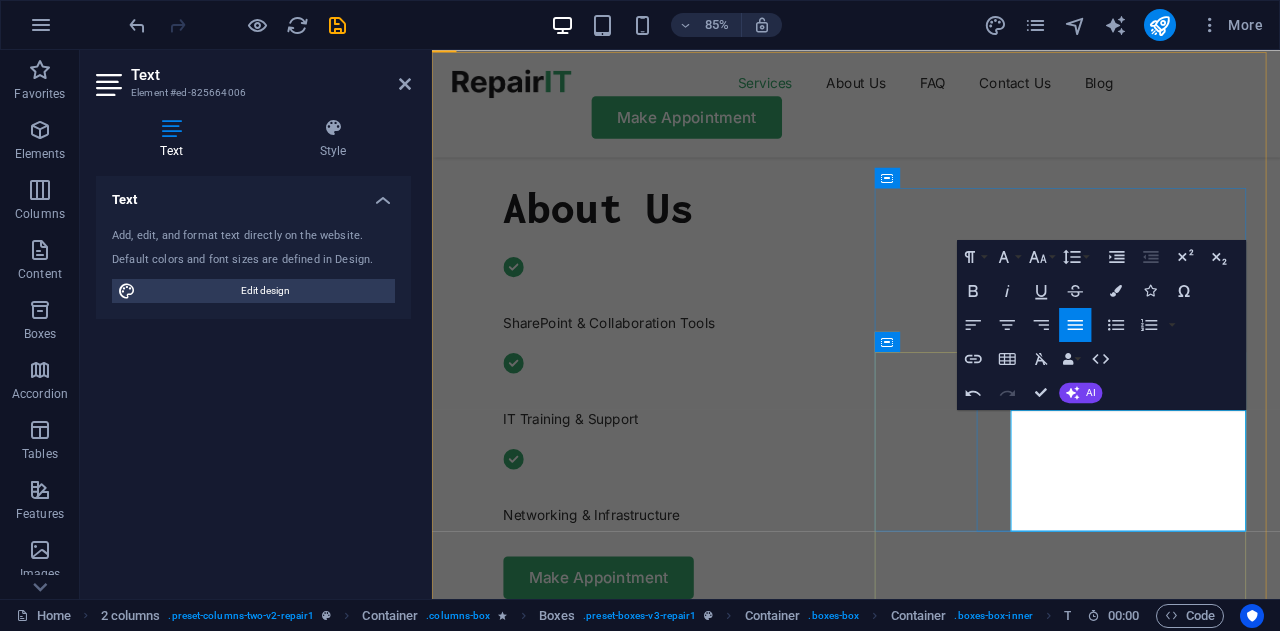 click on "SharePoint & Collaboration Tools SharePoint development and customization Microsoft 365 and Teams setup Nintex Workflow automation Intranet solutions." at bounding box center (678, 2272) 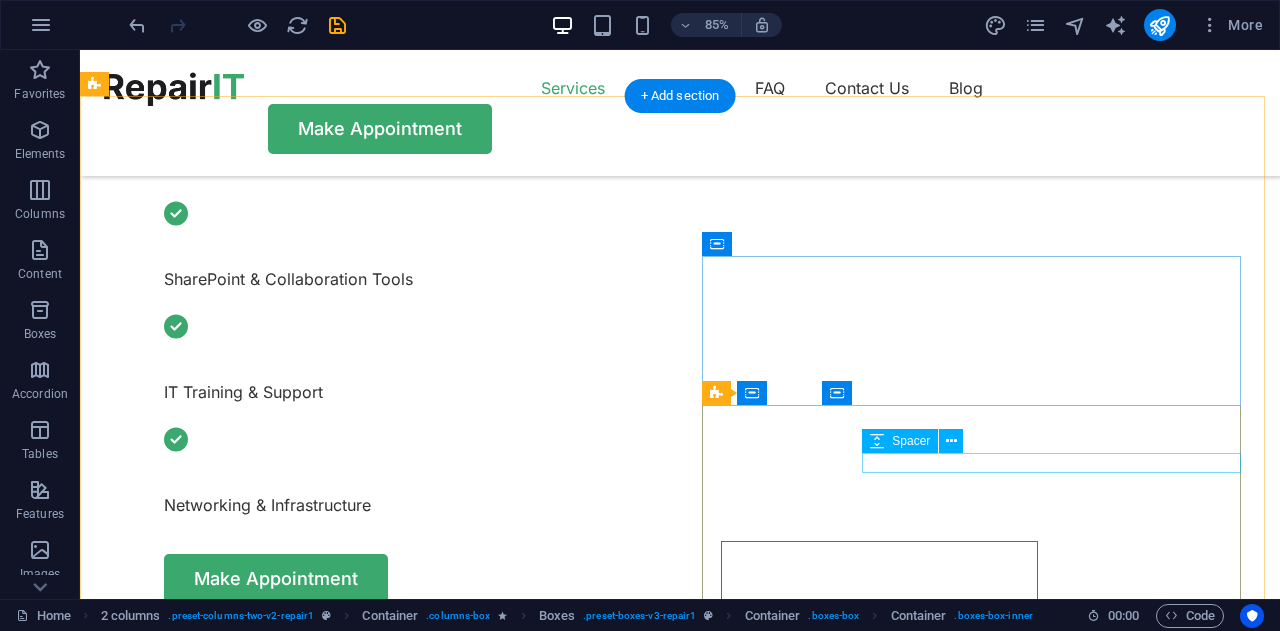 scroll, scrollTop: 473, scrollLeft: 0, axis: vertical 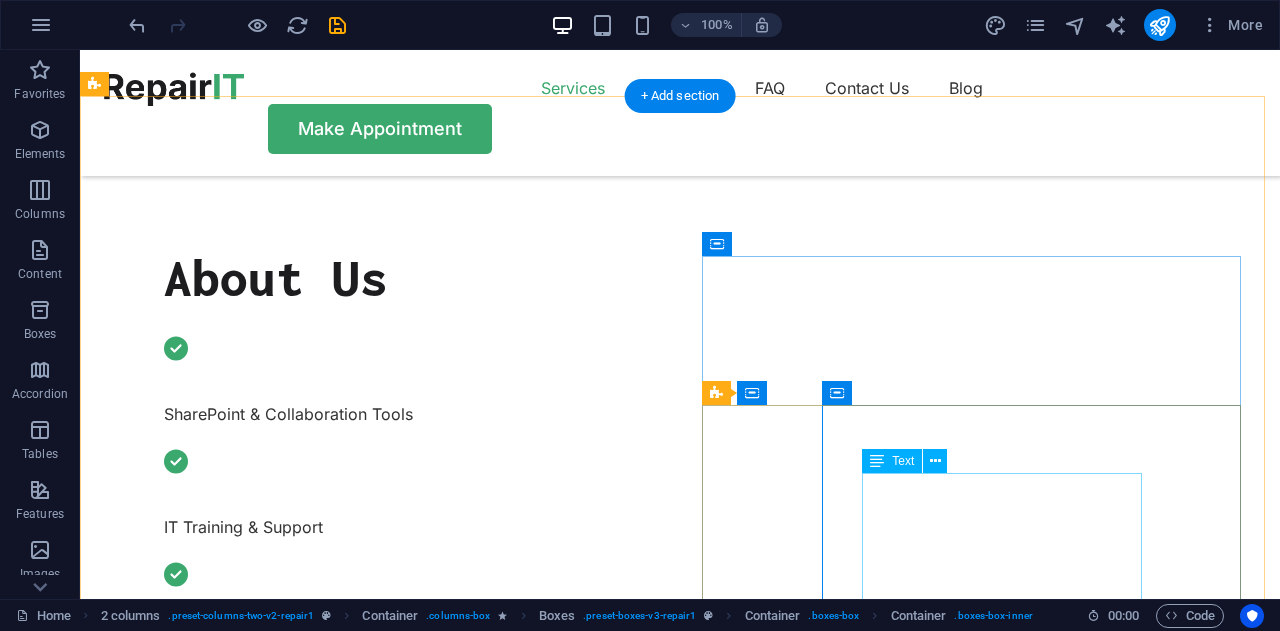 click on "SharePoint development and customization Microsoft 365 and Teams setup Nintex Workflow automation Intranet solutions." at bounding box center [397, 2232] 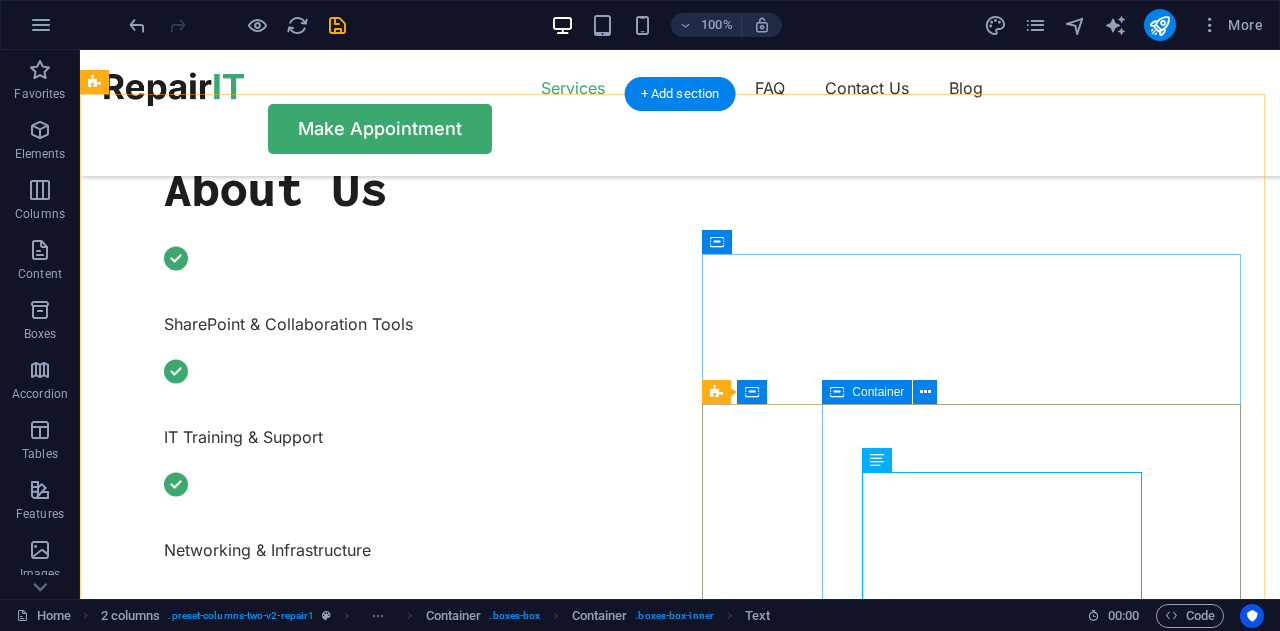 scroll, scrollTop: 673, scrollLeft: 0, axis: vertical 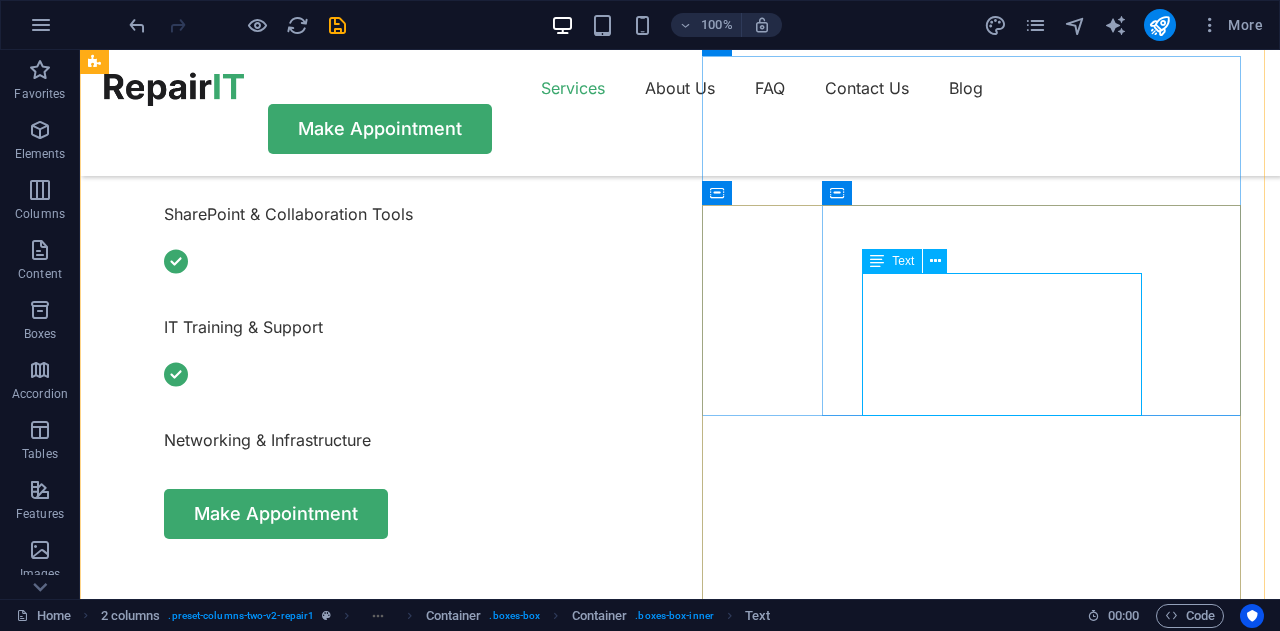 click on "SharePoint development and customization Microsoft 365 and Teams setup Nintex Workflow automation Intranet solutions." at bounding box center [397, 2032] 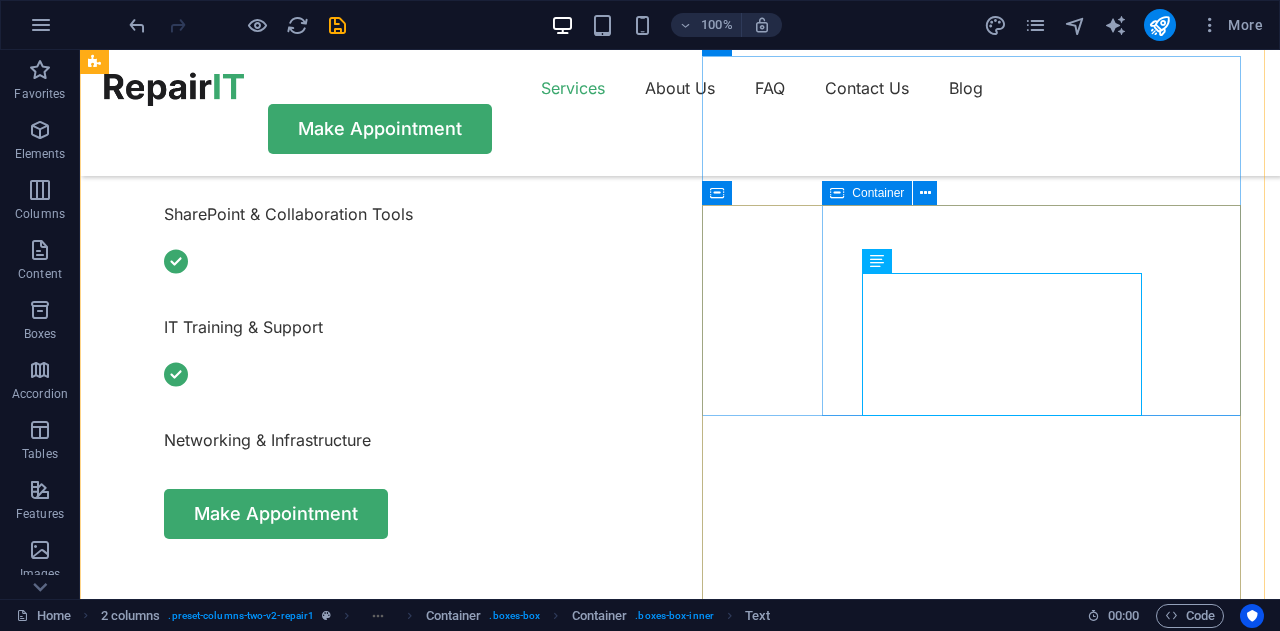 click on "SharePoint & Collaboration Tools SharePoint development and customization Microsoft 365 and Teams setup Nintex Workflow automation Intranet solutions." at bounding box center (377, 2010) 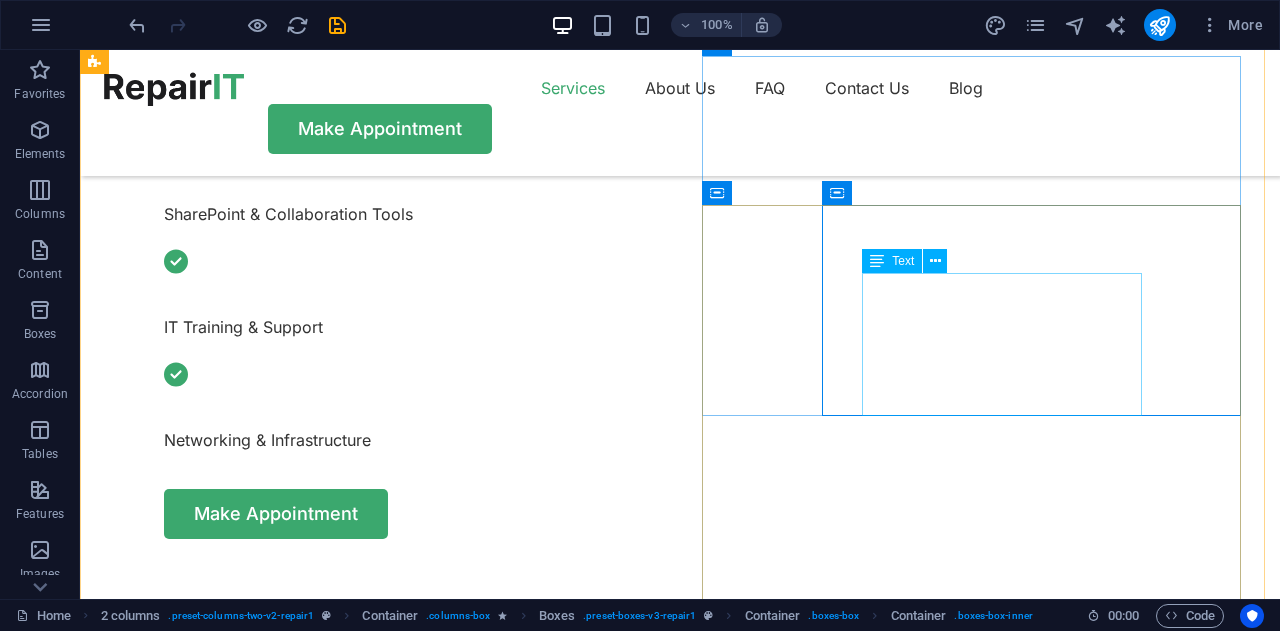 click on "SharePoint development and customization Microsoft 365 and Teams setup Nintex Workflow automation Intranet solutions." at bounding box center (397, 2032) 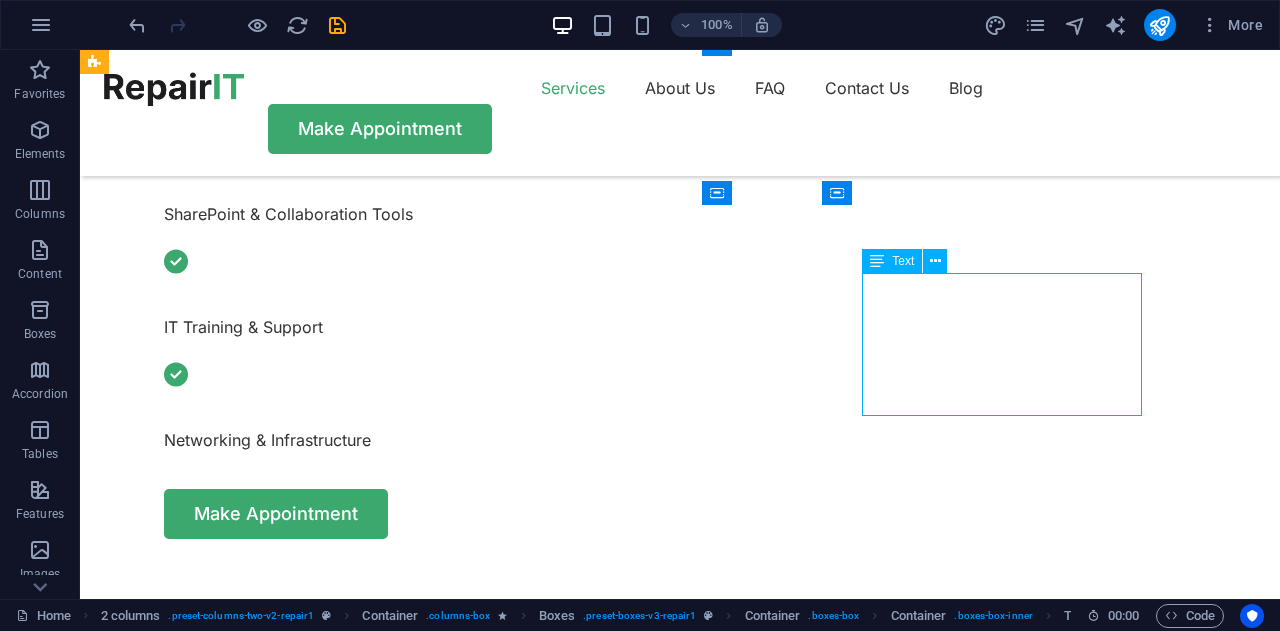 click on "SharePoint development and customization Microsoft 365 and Teams setup Nintex Workflow automation Intranet solutions." at bounding box center (397, 2032) 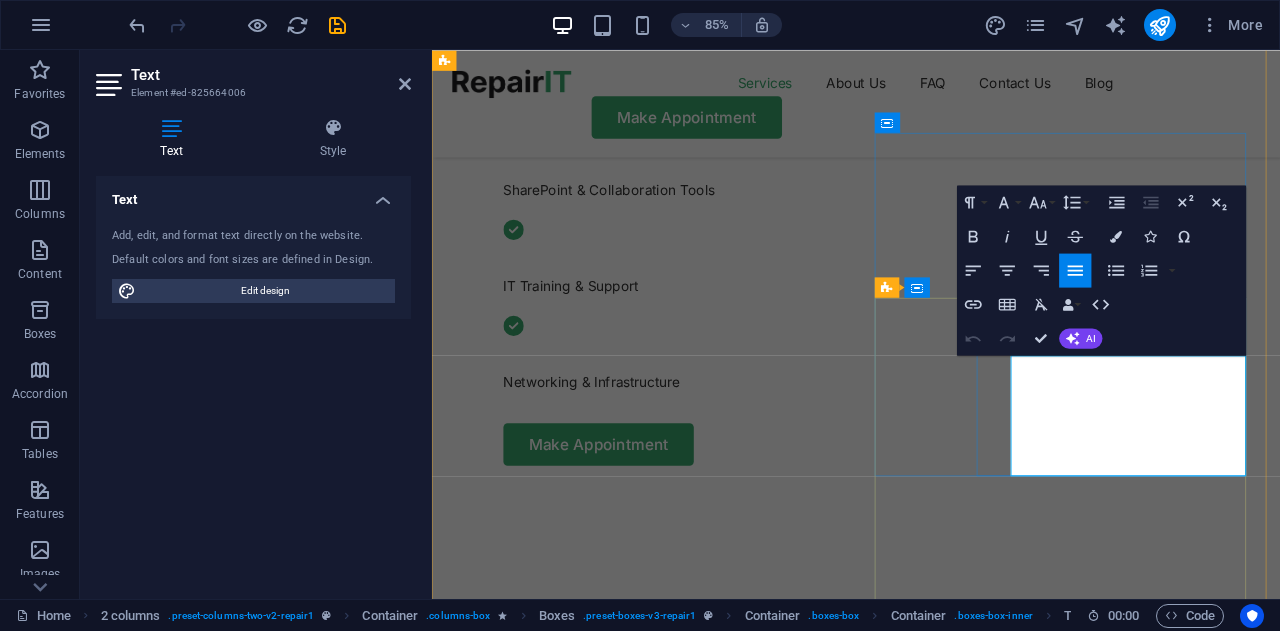click on "SharePoint development and customization Microsoft 365 and Teams setup Nintex Workflow automation Intranet solutions." at bounding box center (698, 2094) 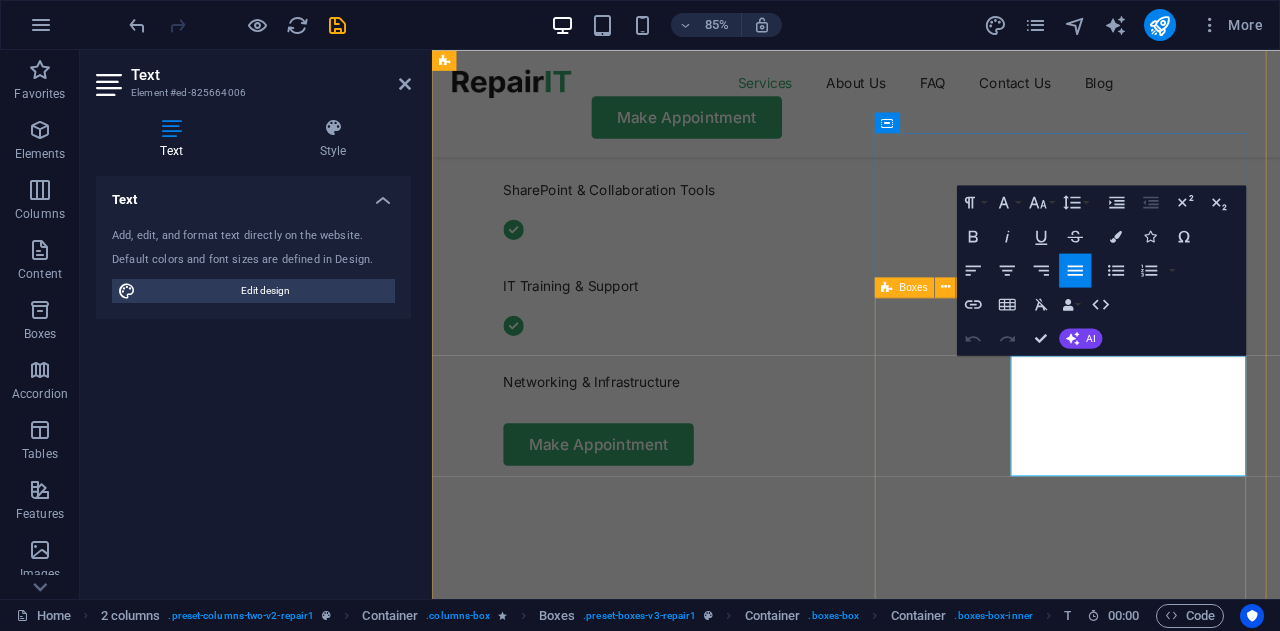 click on "SharePoint & Collaboration Tools SharePoint development and customization Microsoft 365 and Teams setup Nintex Workflow automation Intranet solutions. Mobile cleaning & repair Turpis nisl praesent tempor congue magna neque amet. Data recovery Turpis nisl praesent tempor congue magna neque amet." at bounding box center [678, 2257] 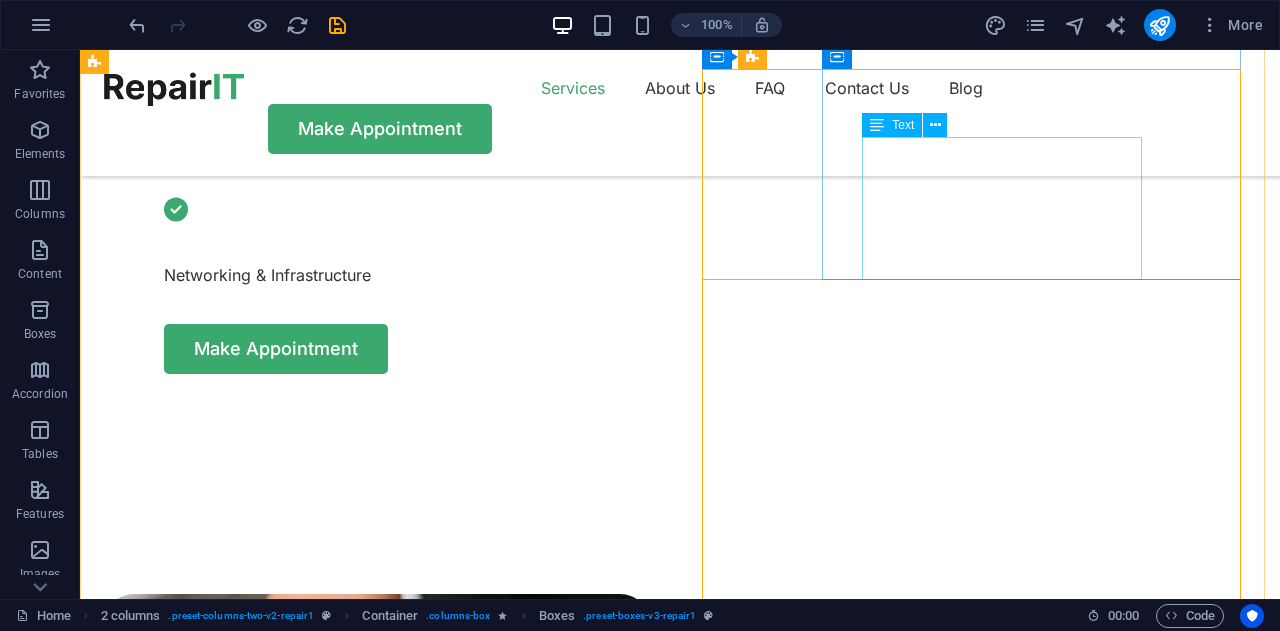 scroll, scrollTop: 738, scrollLeft: 0, axis: vertical 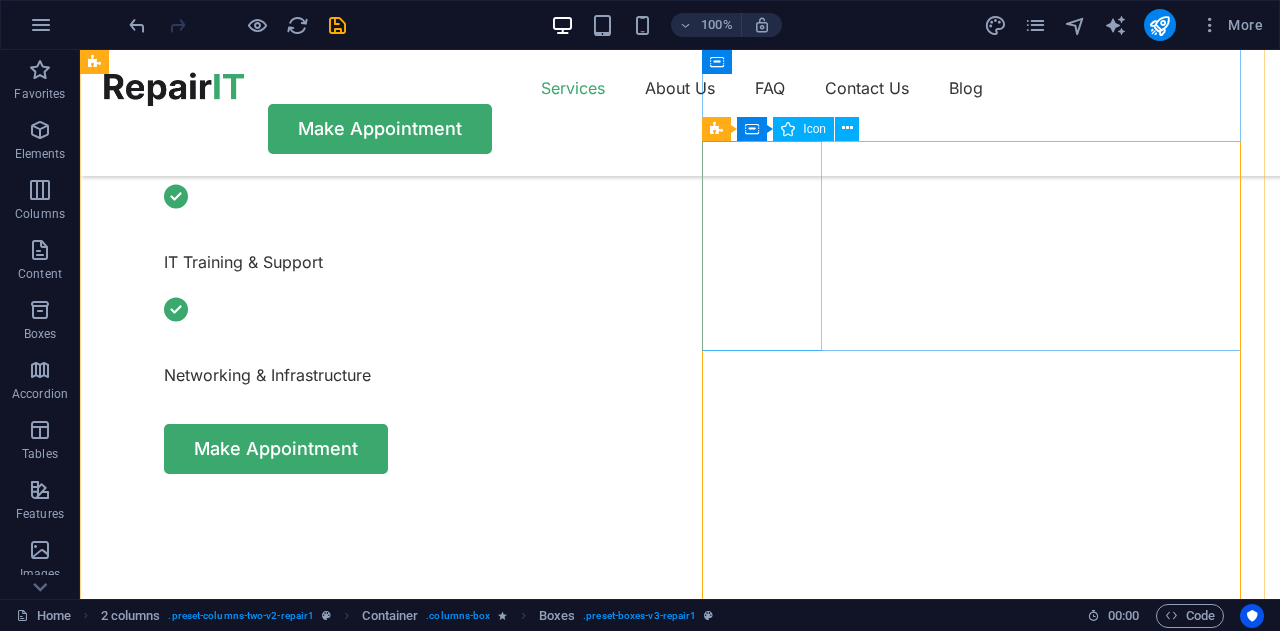 click at bounding box center (377, 1828) 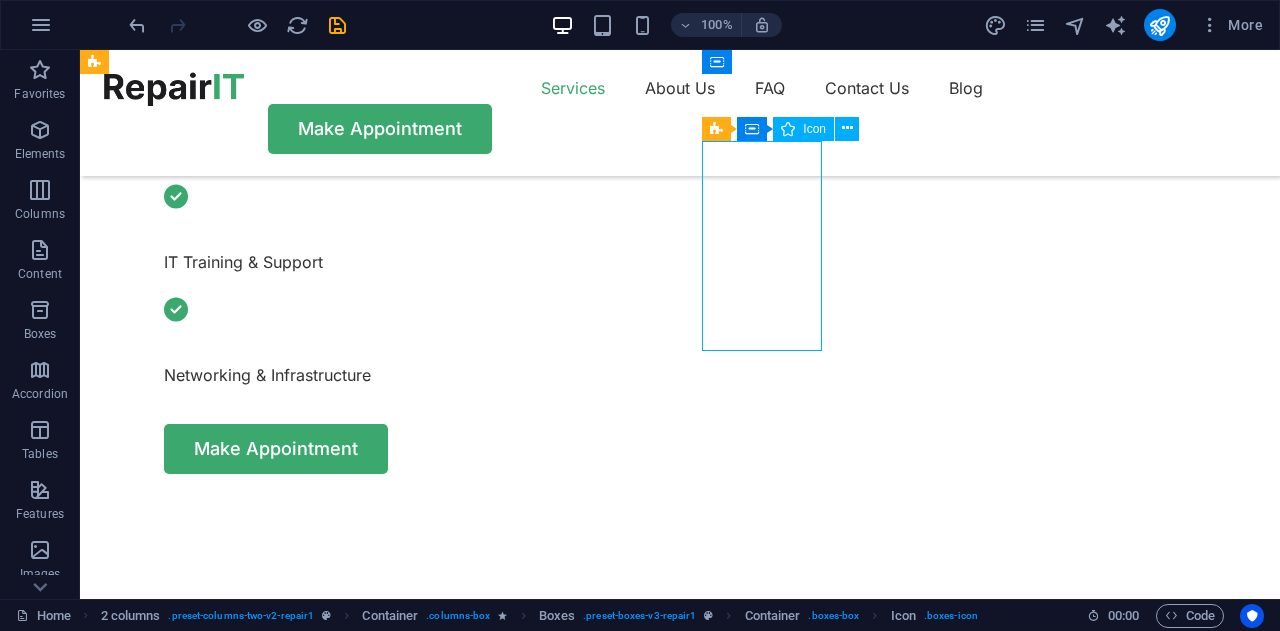 click at bounding box center [377, 1828] 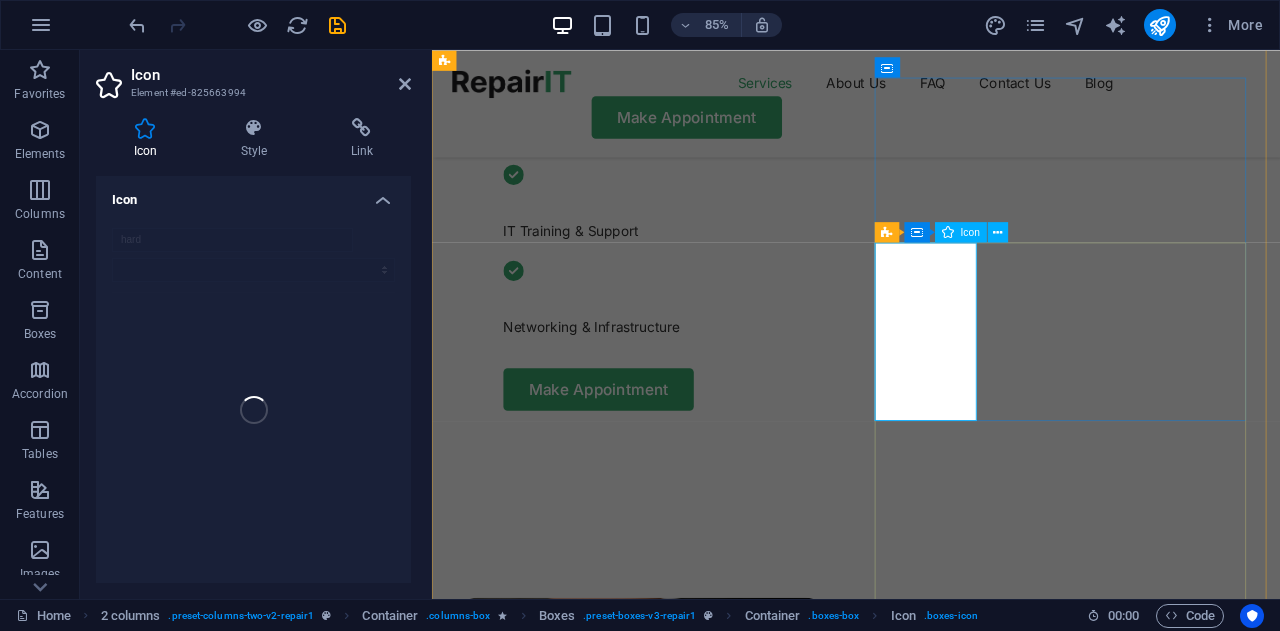 click at bounding box center (678, 1872) 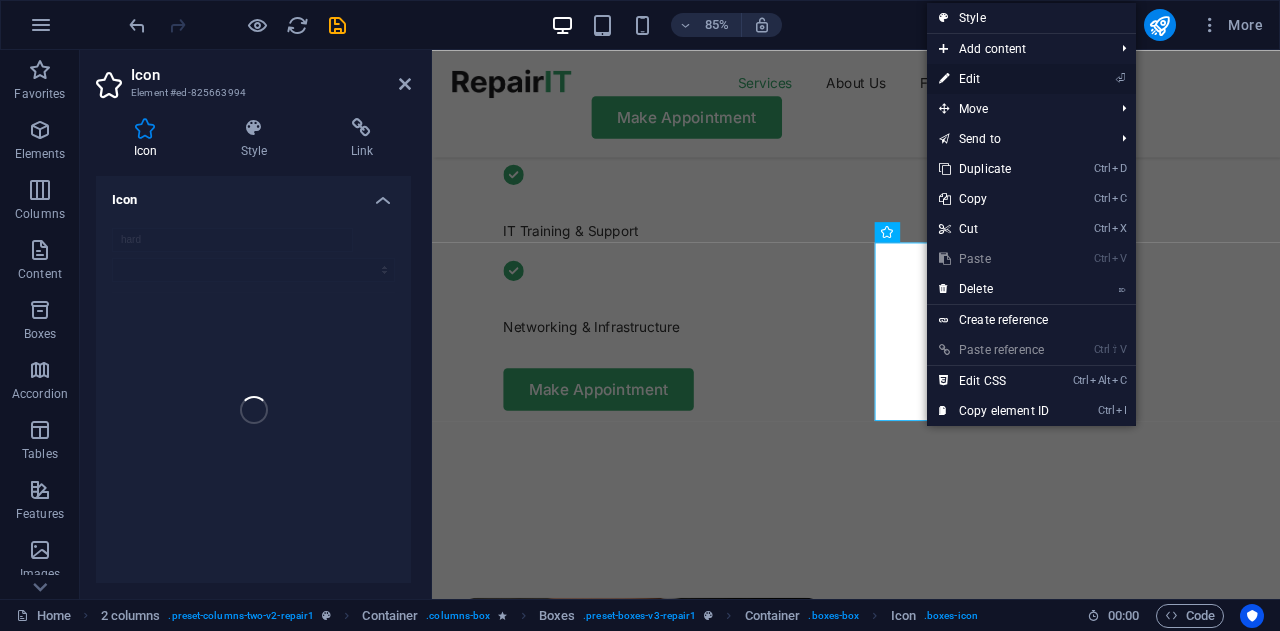 click on "⏎  Edit" at bounding box center [994, 79] 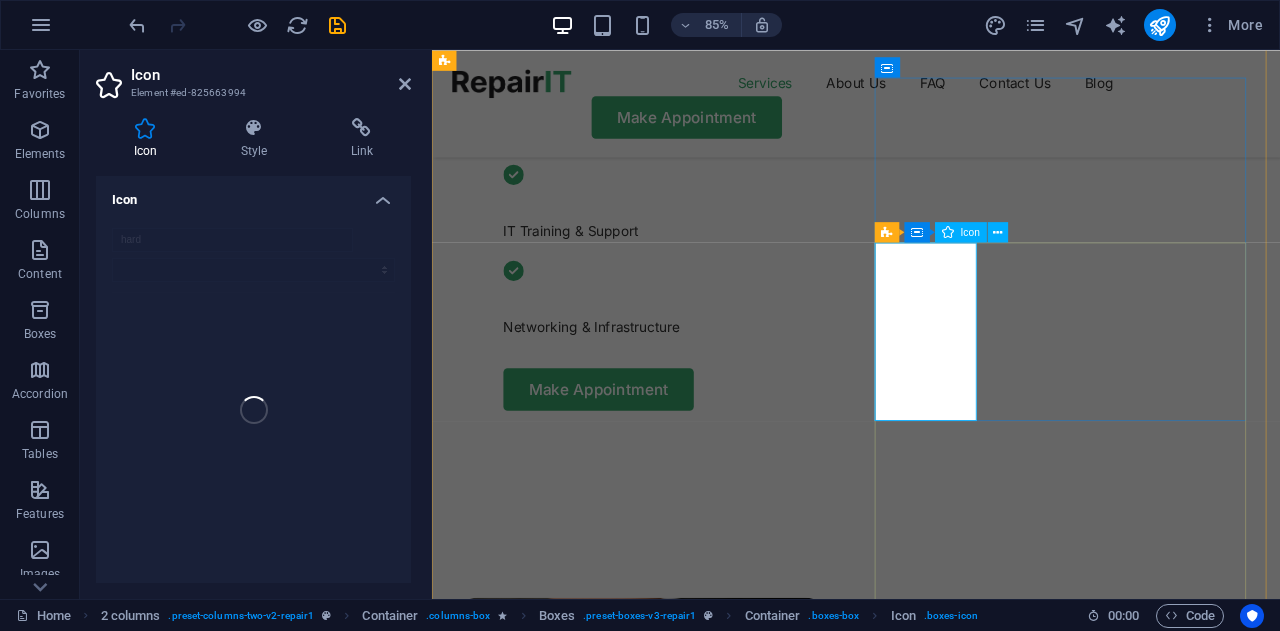 click on "Icon" at bounding box center [961, 232] 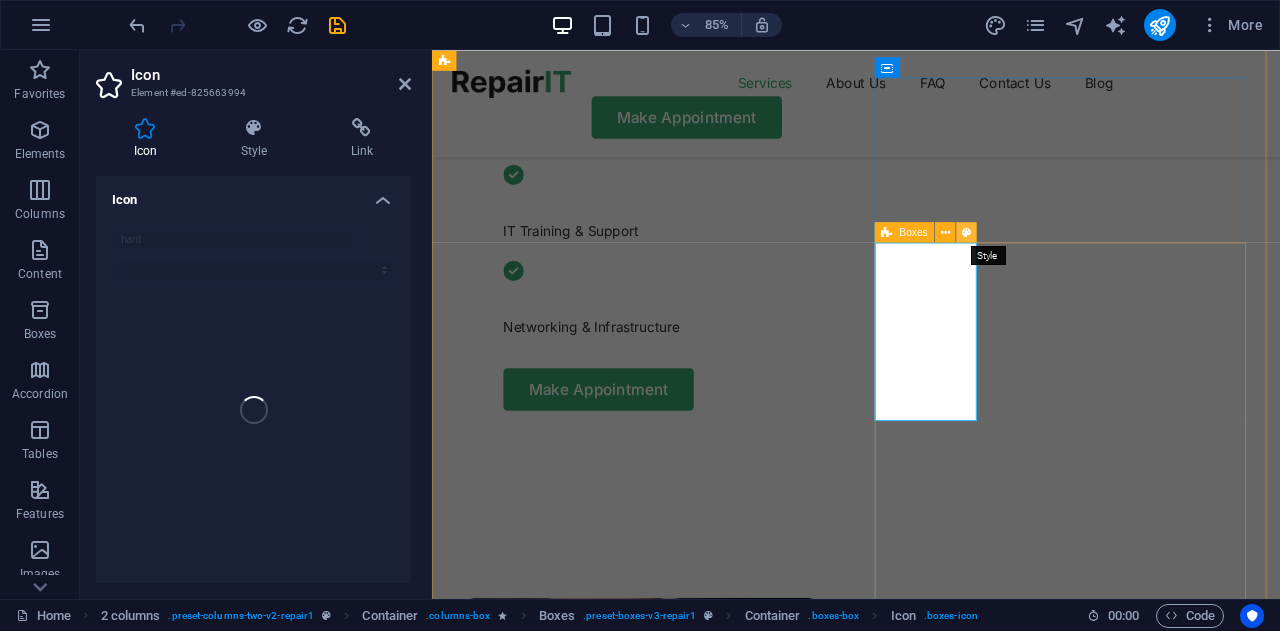 click at bounding box center [966, 232] 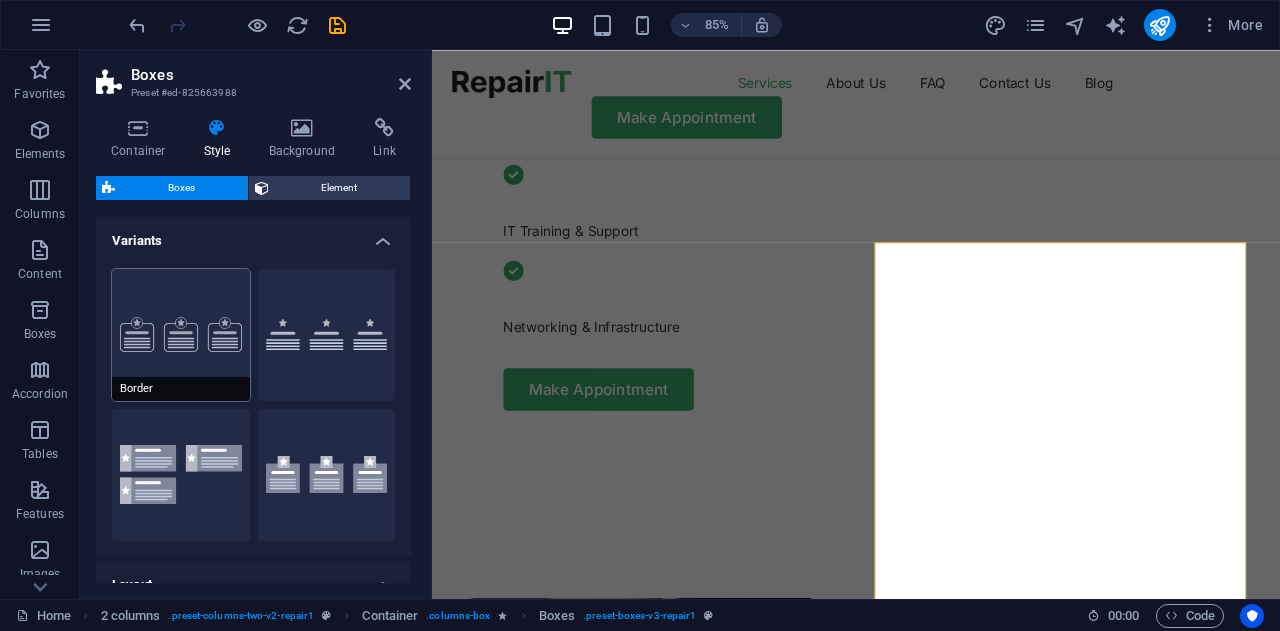 click on "Border" at bounding box center [181, 335] 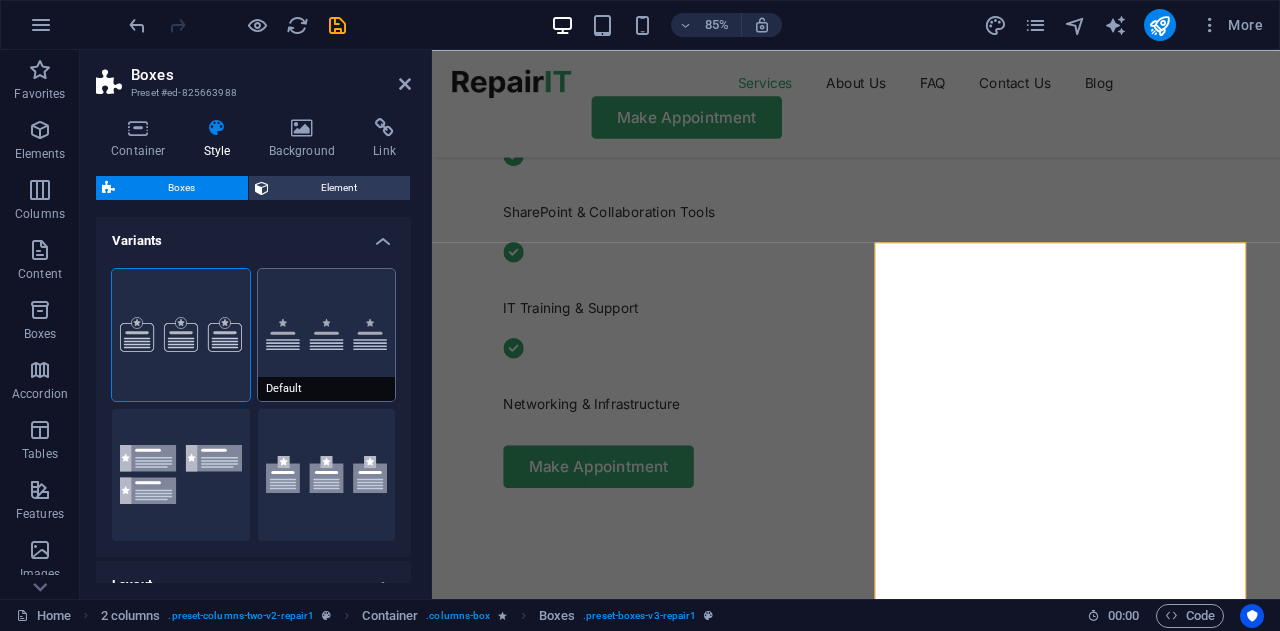 click on "Default" at bounding box center (327, 335) 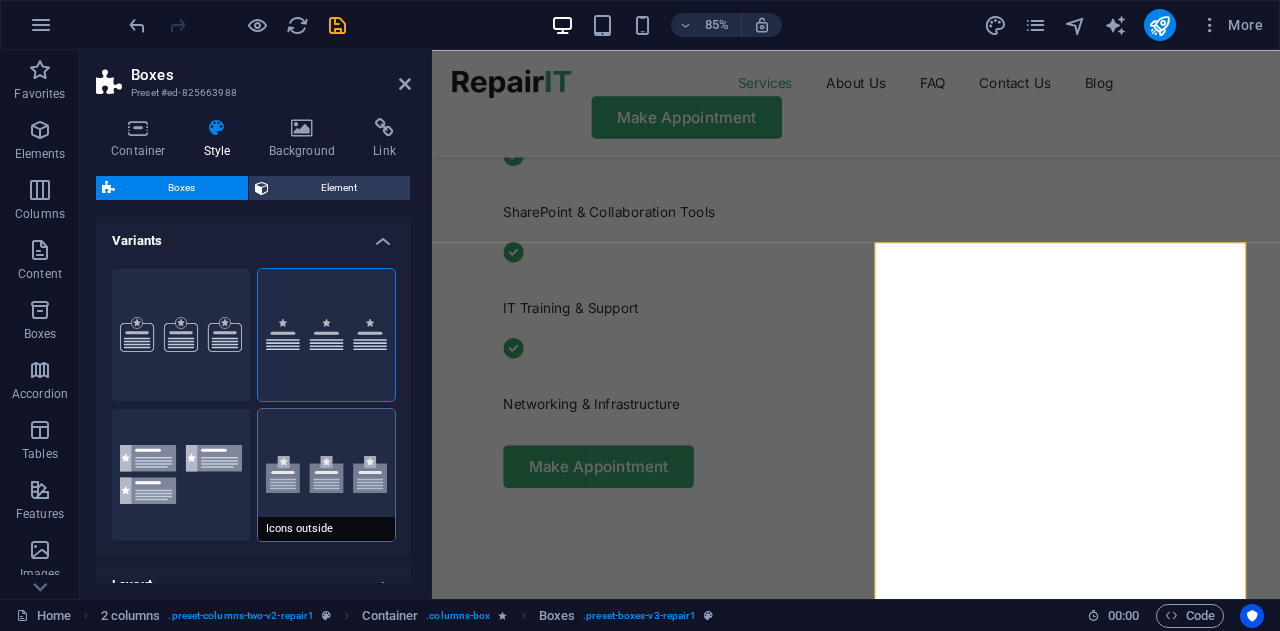 click on "Icons outside" at bounding box center [327, 475] 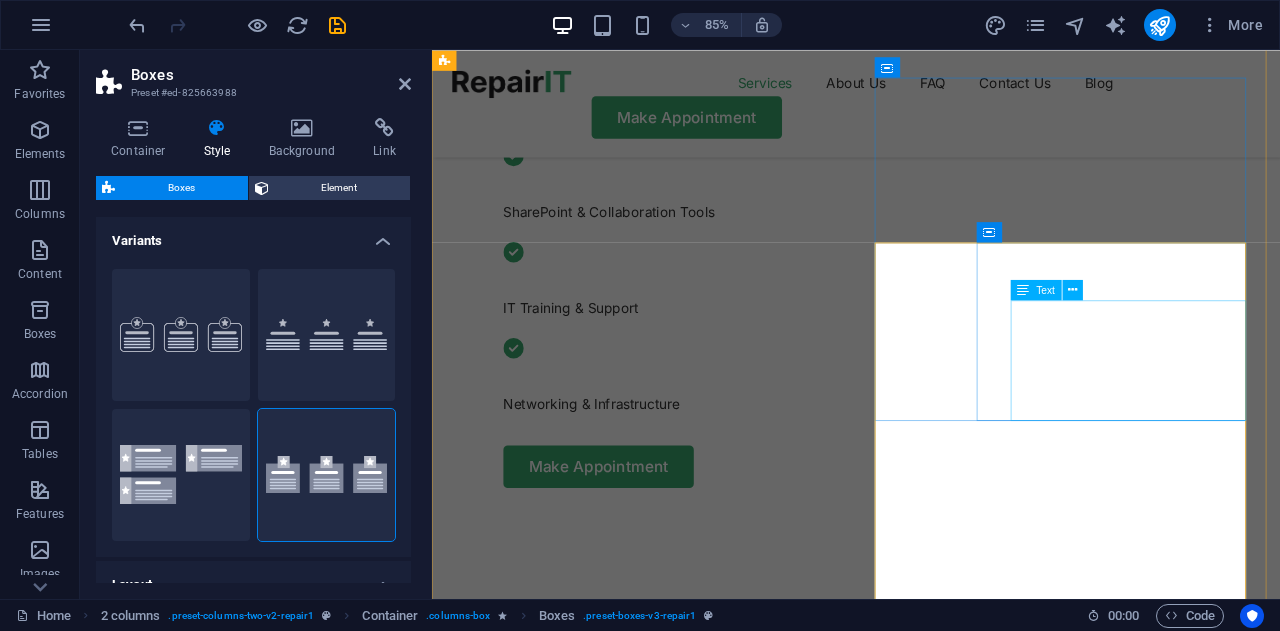 click on "SharePoint development and customization Microsoft 365 and Teams setup Nintex Workflow automation Intranet solutions." at bounding box center [698, 2164] 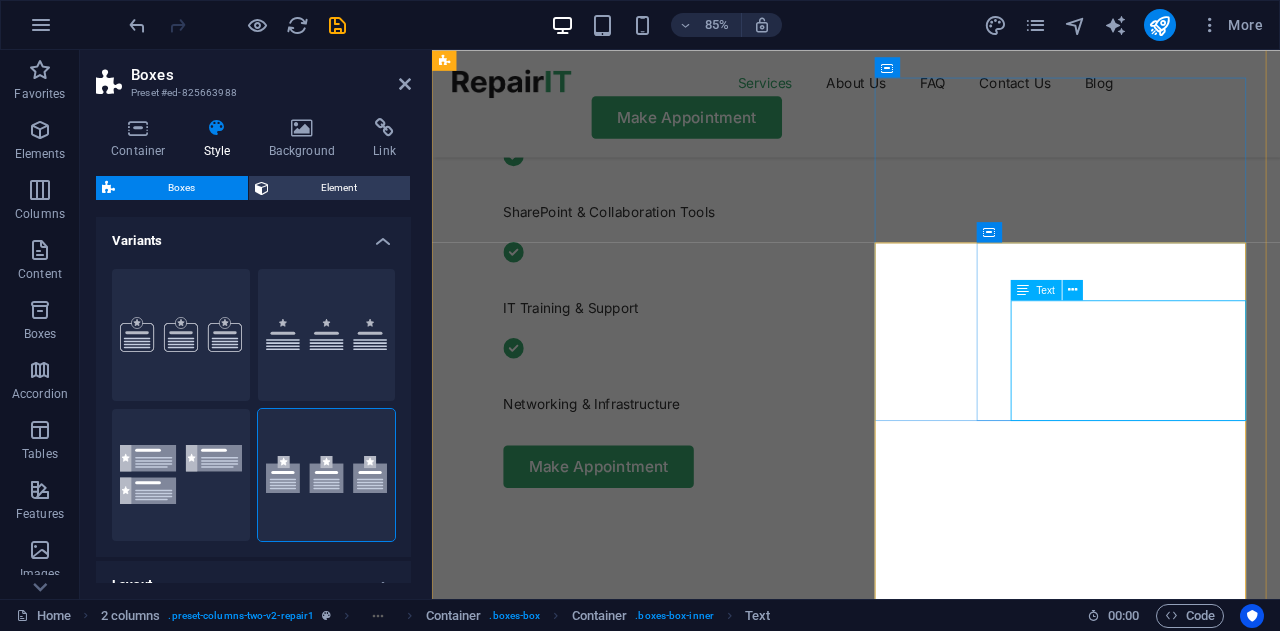 click on "SharePoint development and customization Microsoft 365 and Teams setup Nintex Workflow automation Intranet solutions." at bounding box center (698, 2164) 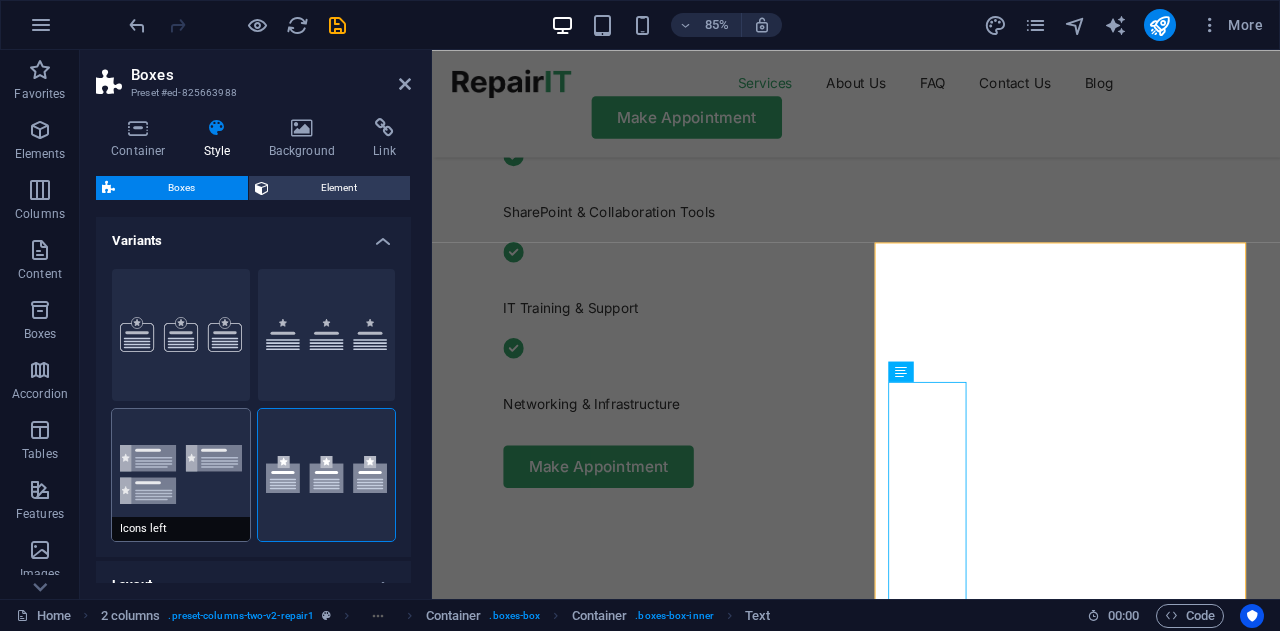 click on "Icons left" at bounding box center [181, 475] 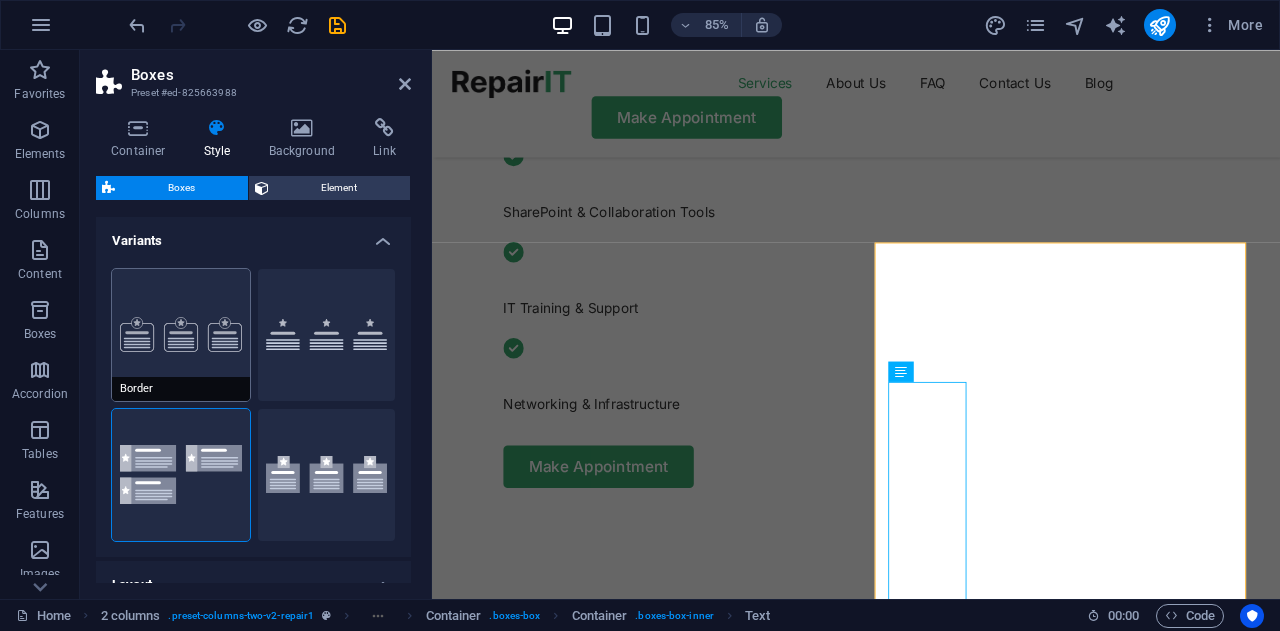 click on "Border" at bounding box center (181, 335) 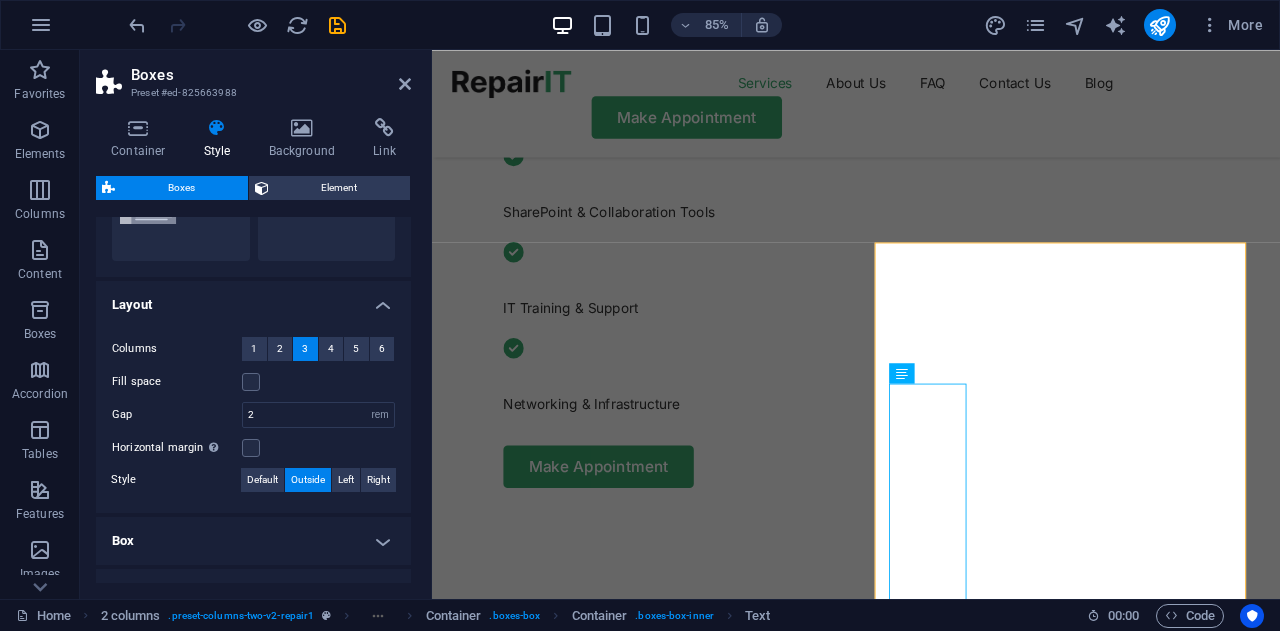 scroll, scrollTop: 282, scrollLeft: 0, axis: vertical 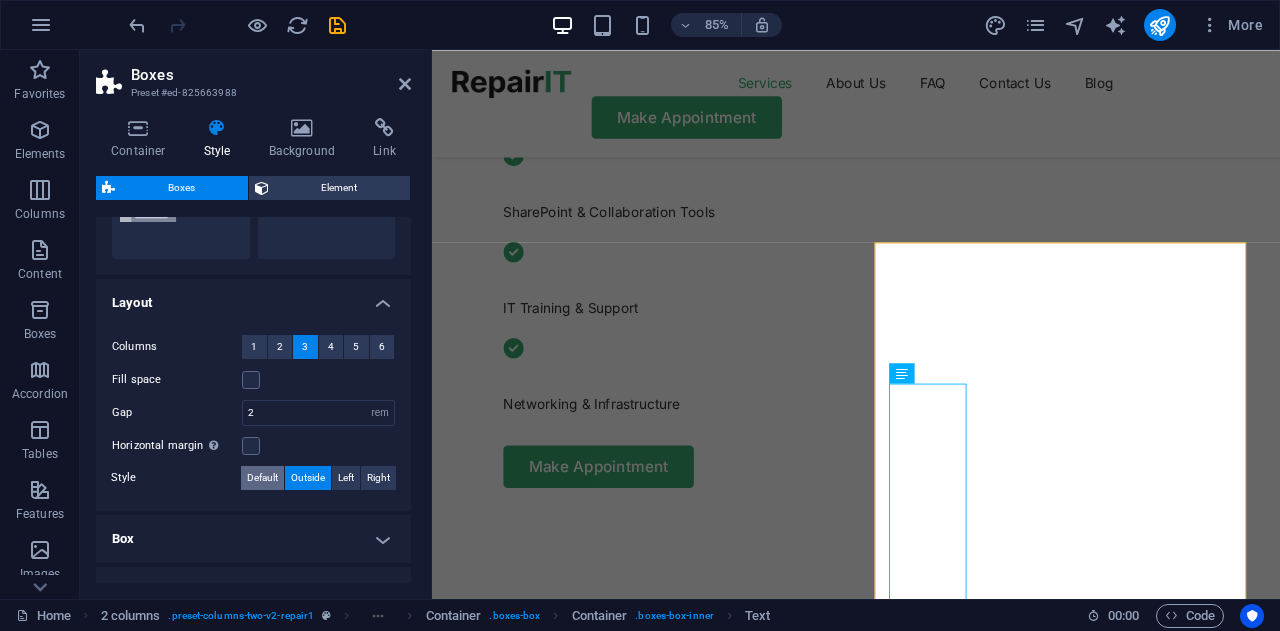 click on "Default" at bounding box center [262, 478] 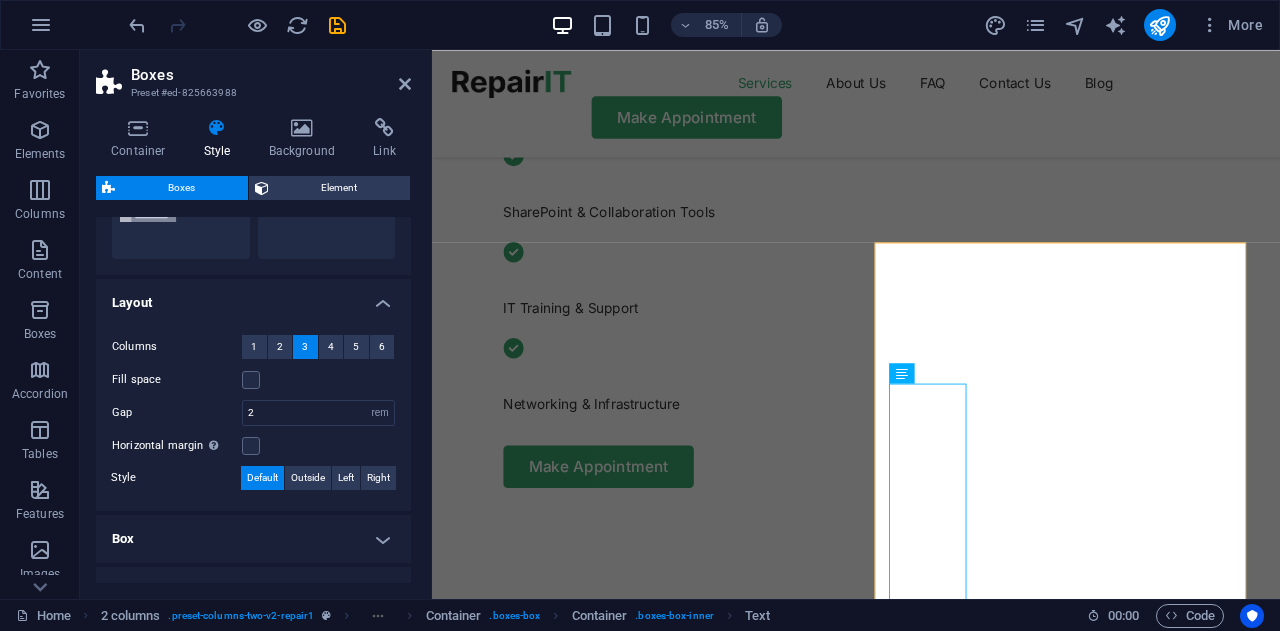 click on "Default" at bounding box center [262, 478] 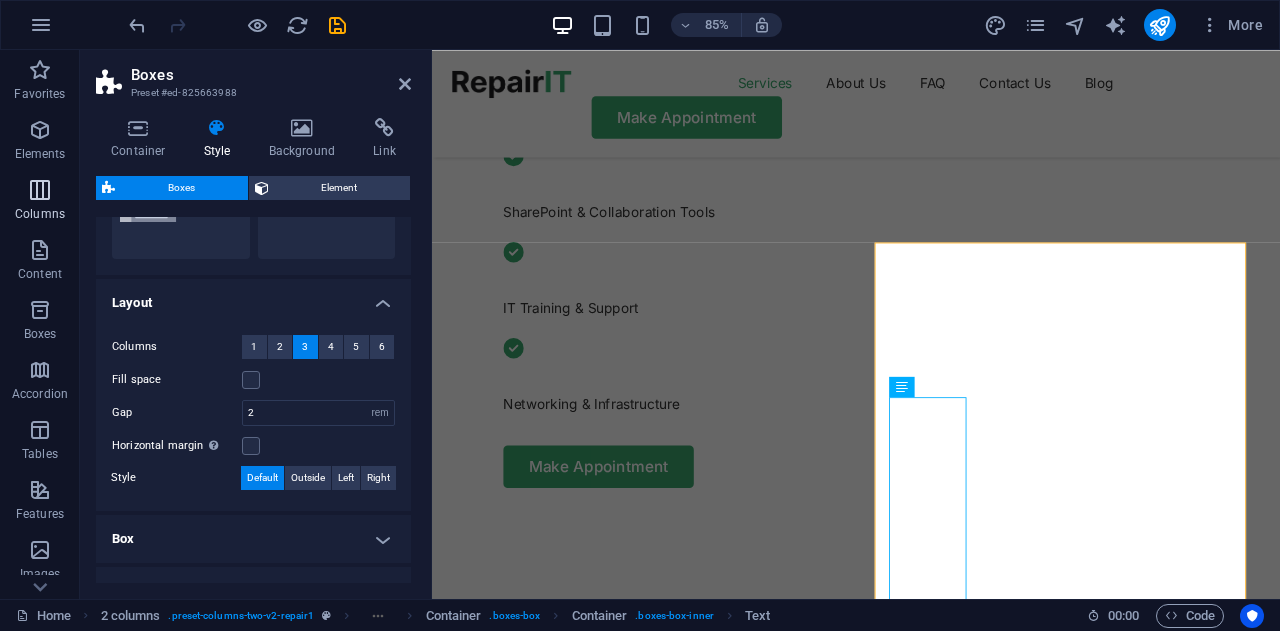 click at bounding box center [40, 190] 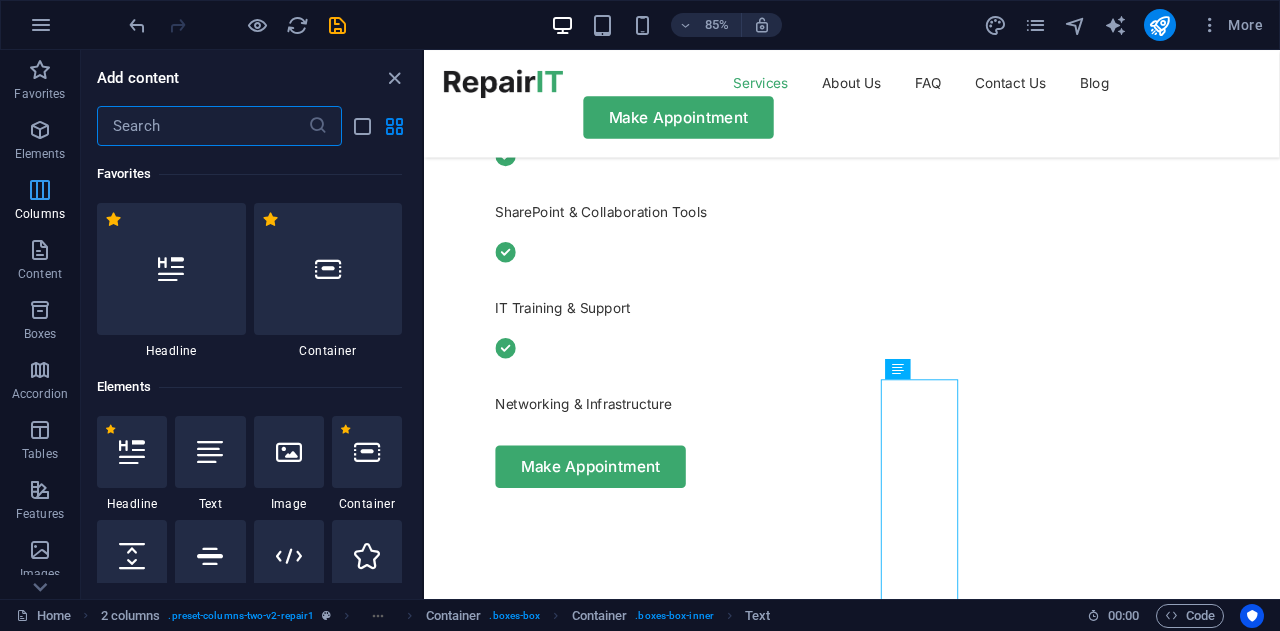 scroll, scrollTop: 759, scrollLeft: 0, axis: vertical 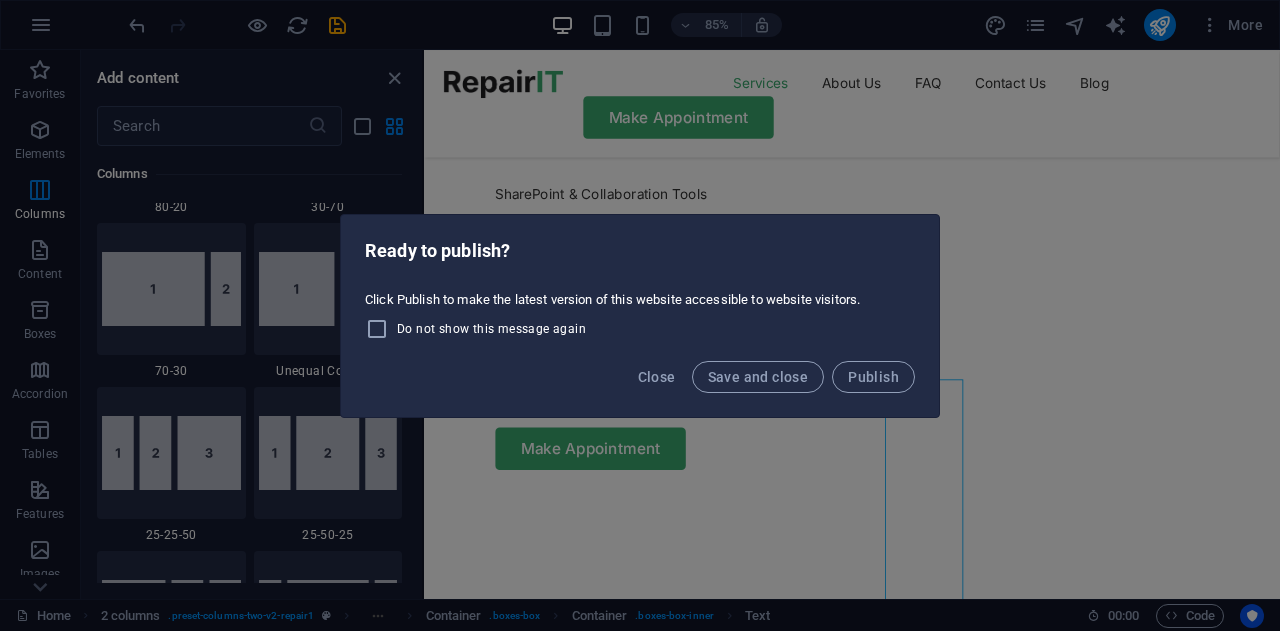 click on "Ready to publish? Click Publish to make the latest version of this website accessible to website visitors. Do not show this message again Close Save and close Publish" at bounding box center (640, 315) 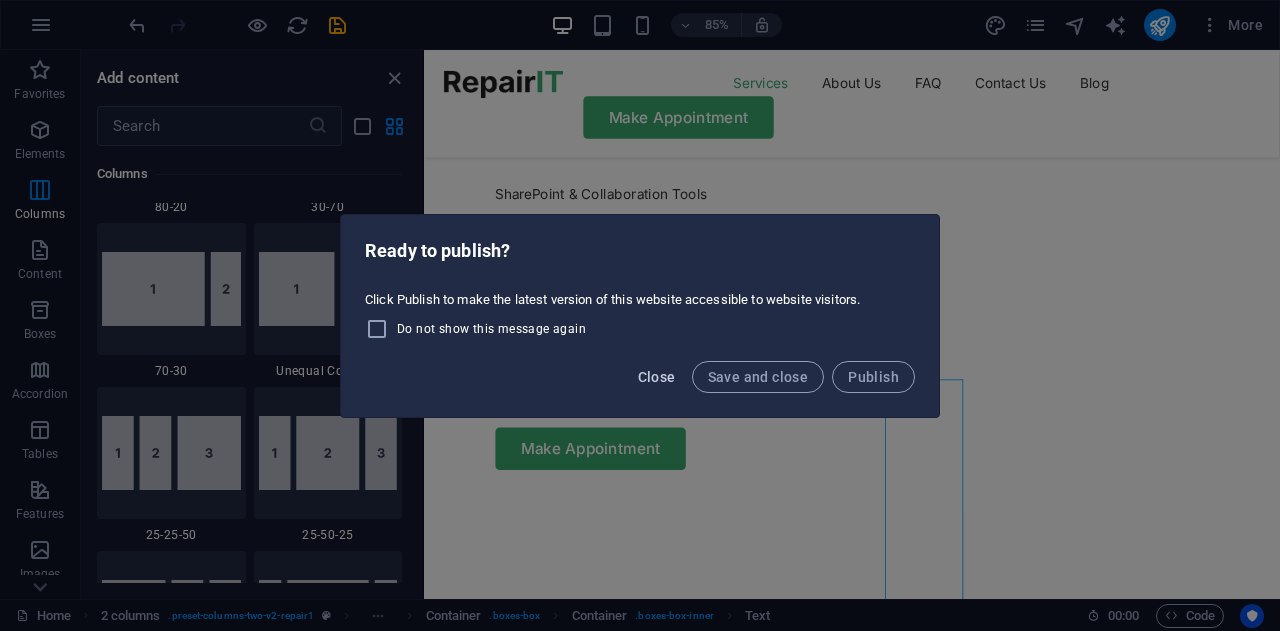 click on "Close" at bounding box center [657, 377] 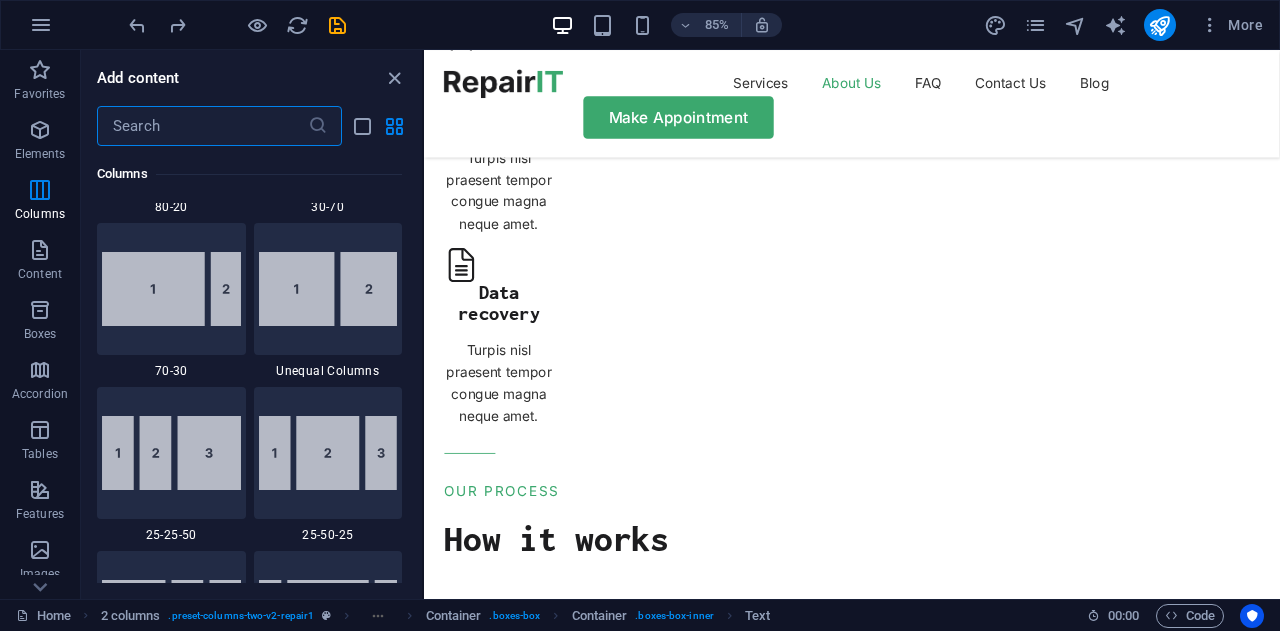 scroll, scrollTop: 1866, scrollLeft: 0, axis: vertical 